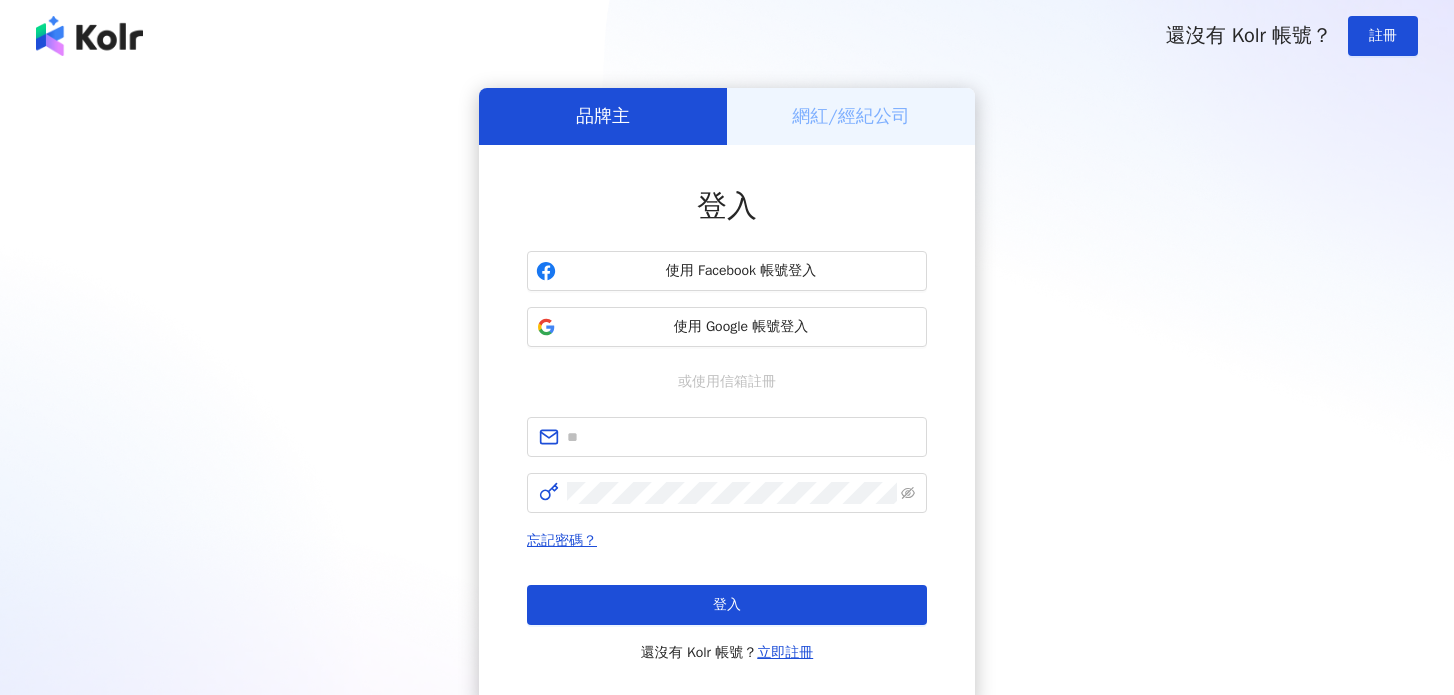 scroll, scrollTop: 0, scrollLeft: 0, axis: both 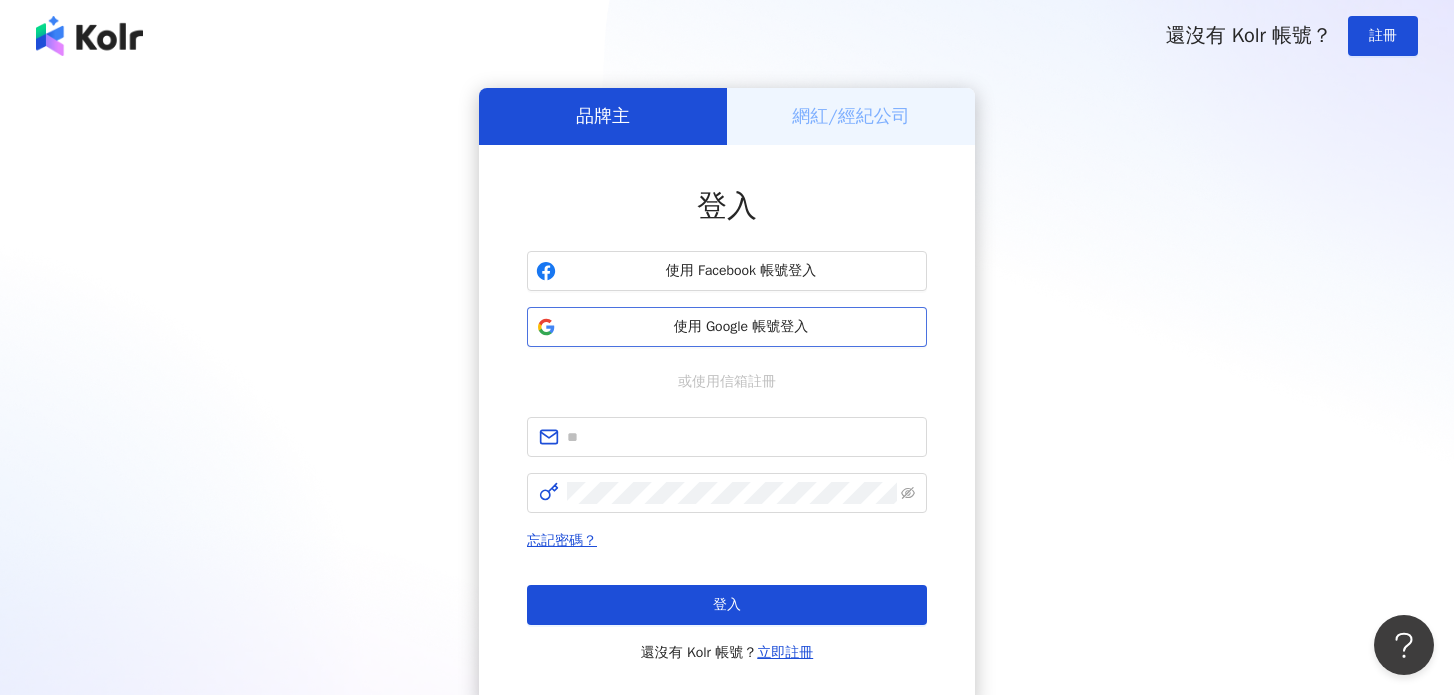 click on "使用 Google 帳號登入" at bounding box center (741, 327) 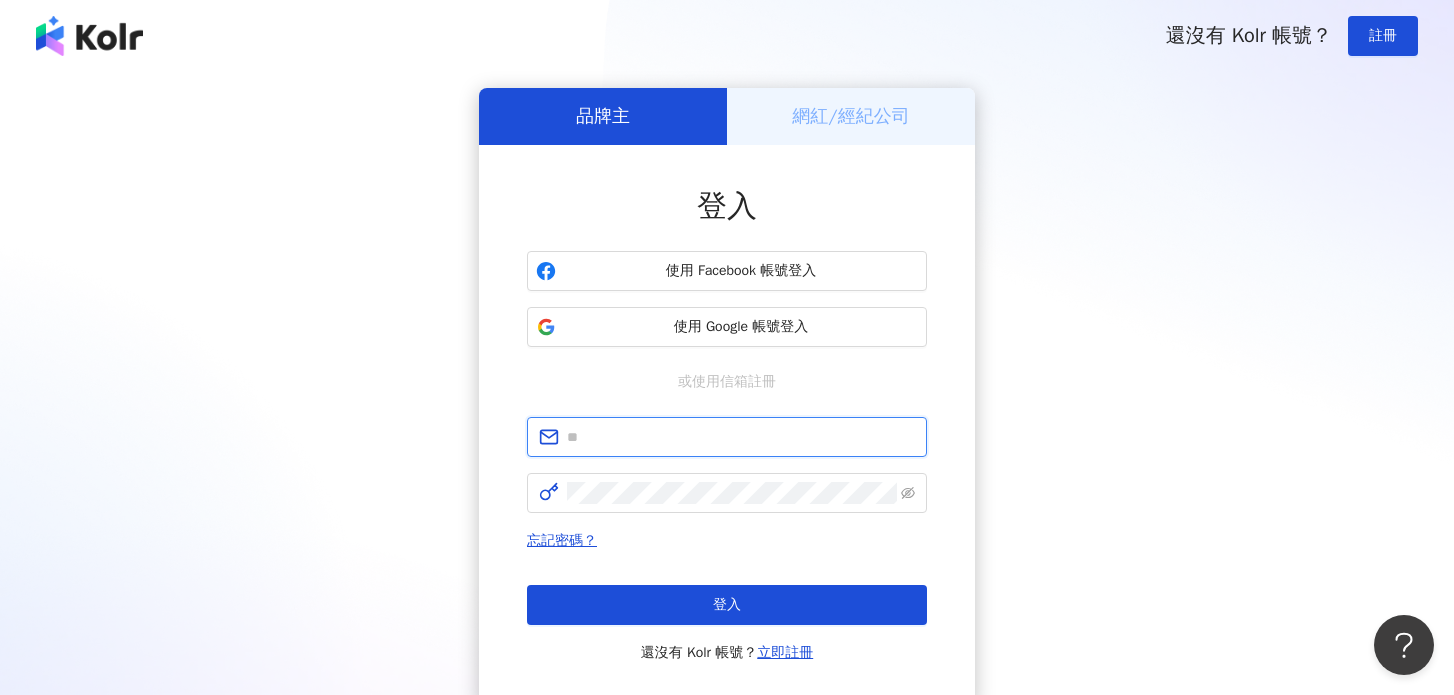 click at bounding box center (741, 437) 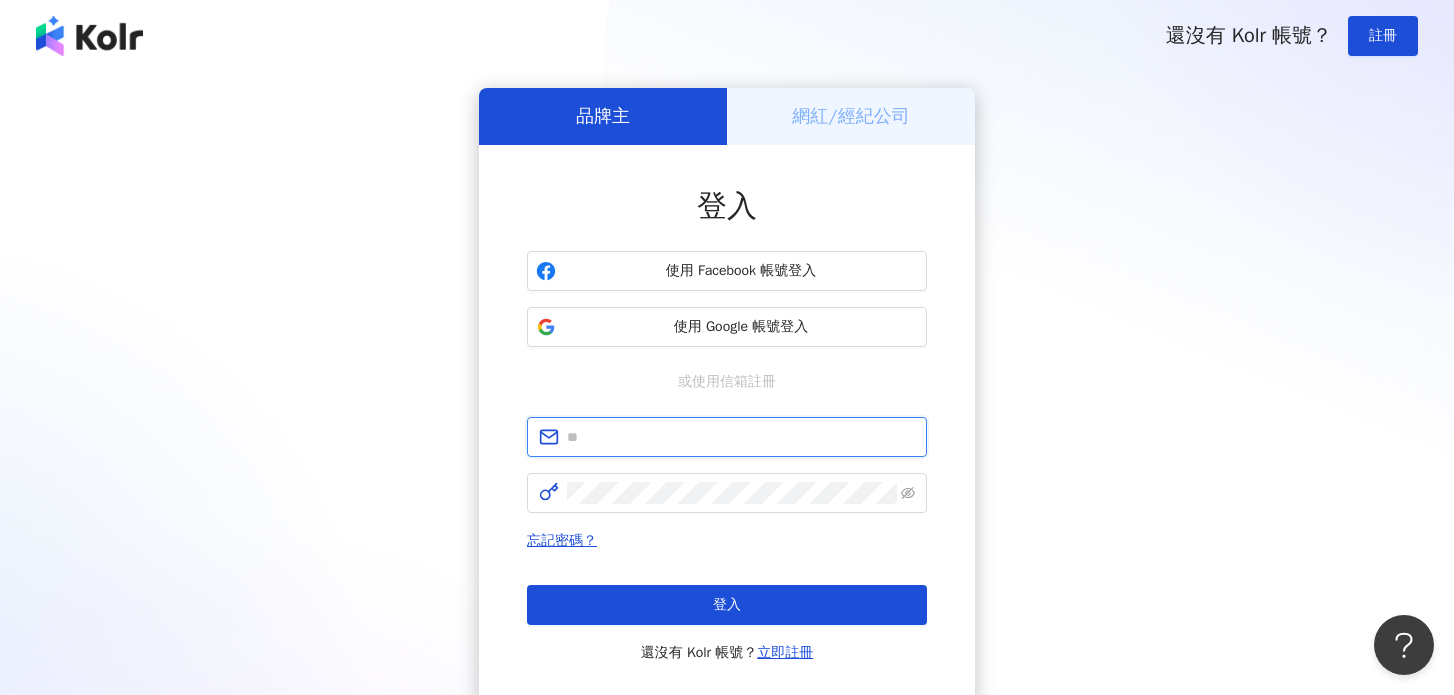 type on "**********" 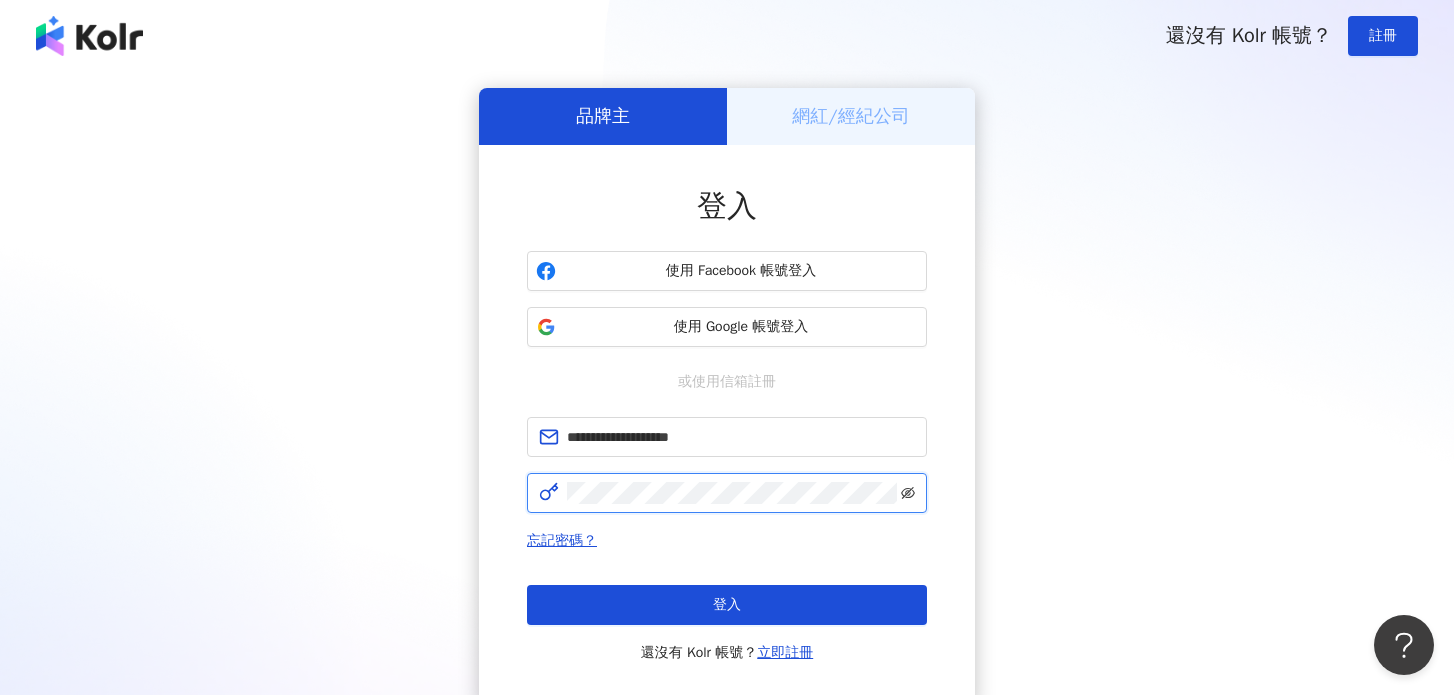 click 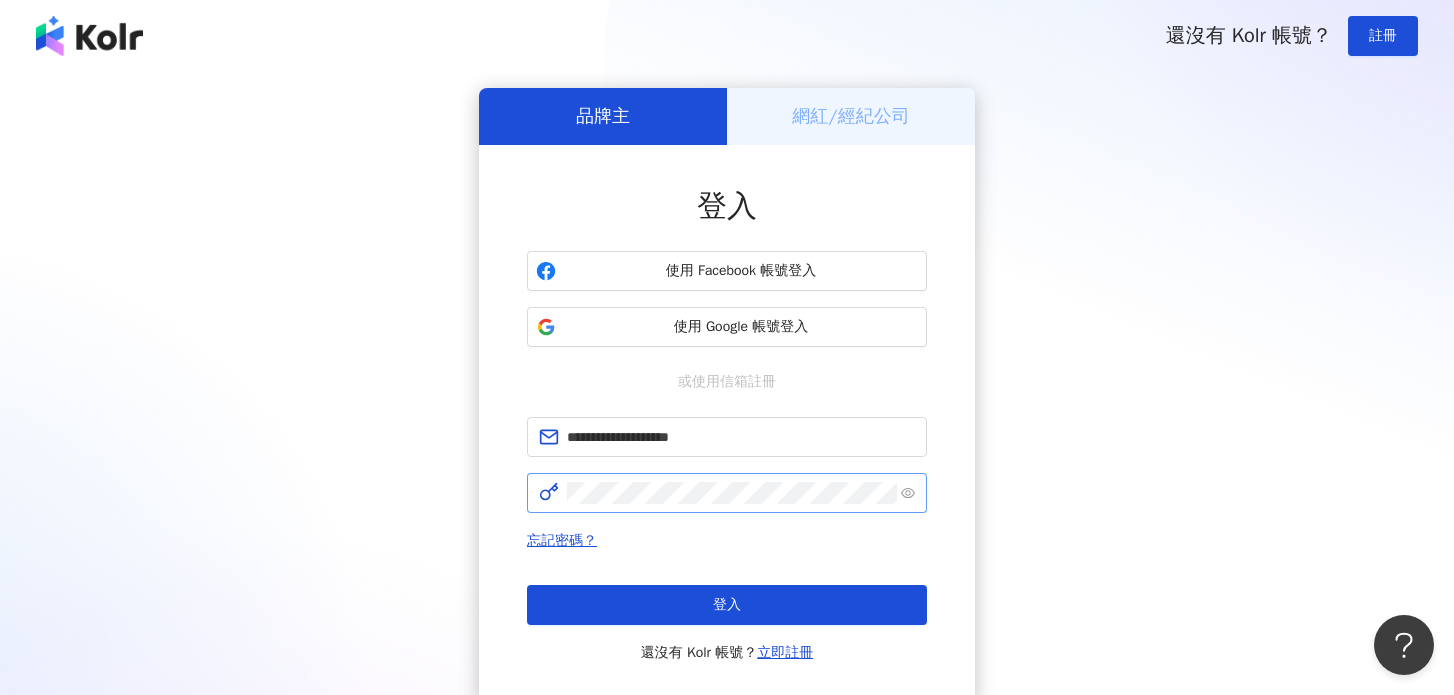 click at bounding box center [727, 493] 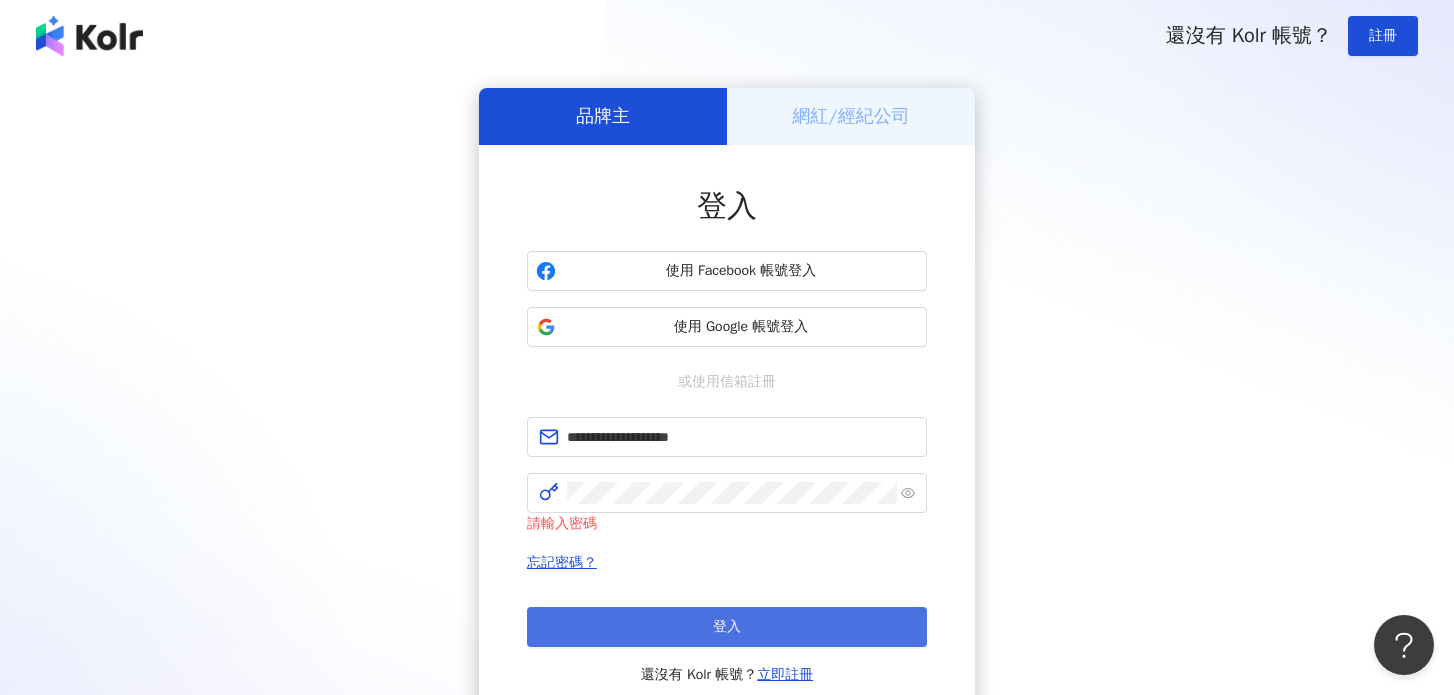 click on "登入" at bounding box center (727, 627) 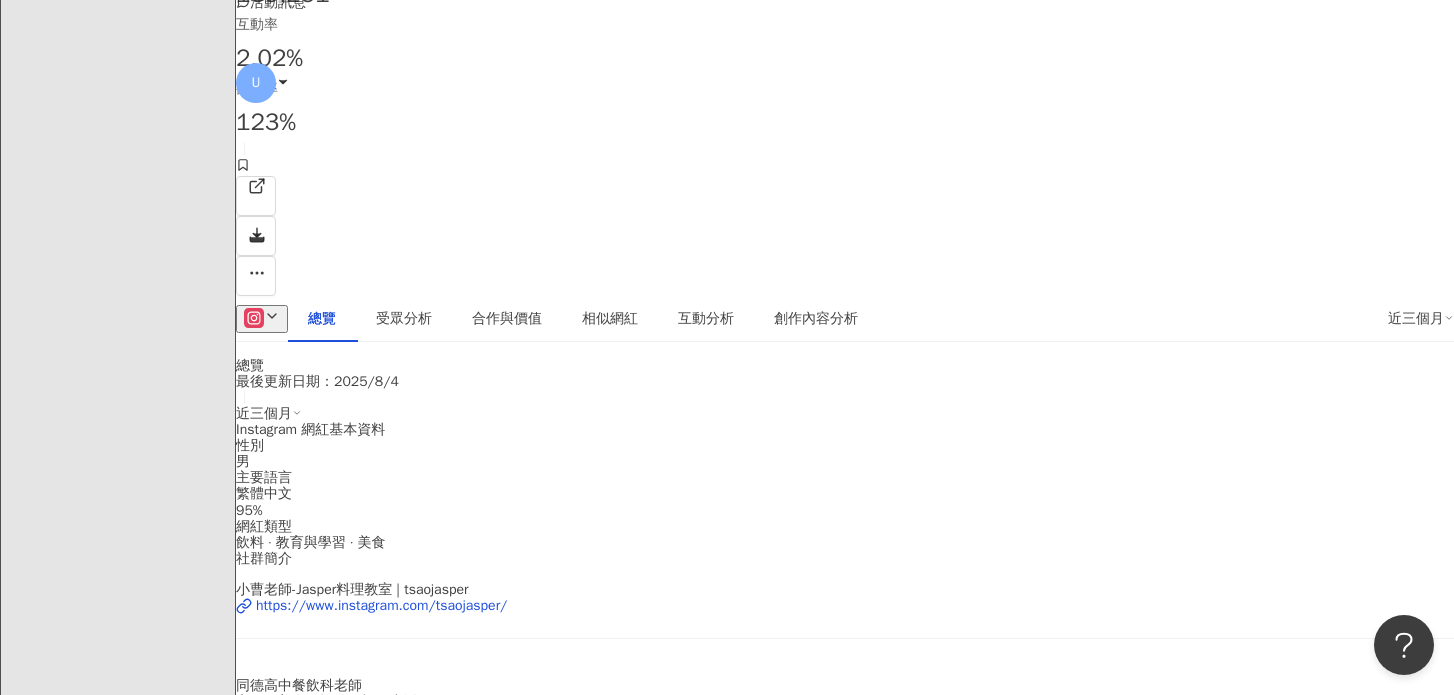 scroll, scrollTop: 0, scrollLeft: 0, axis: both 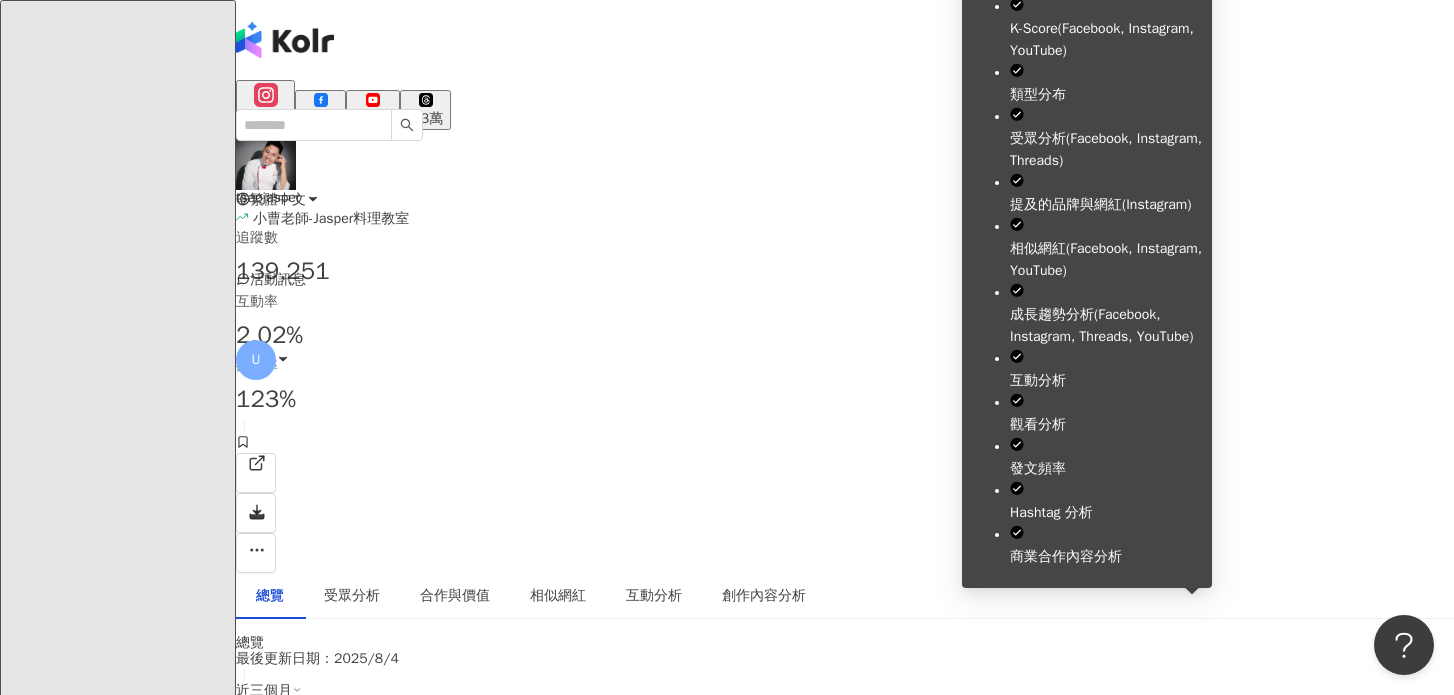 click on "解鎖" at bounding box center [282, 12294] 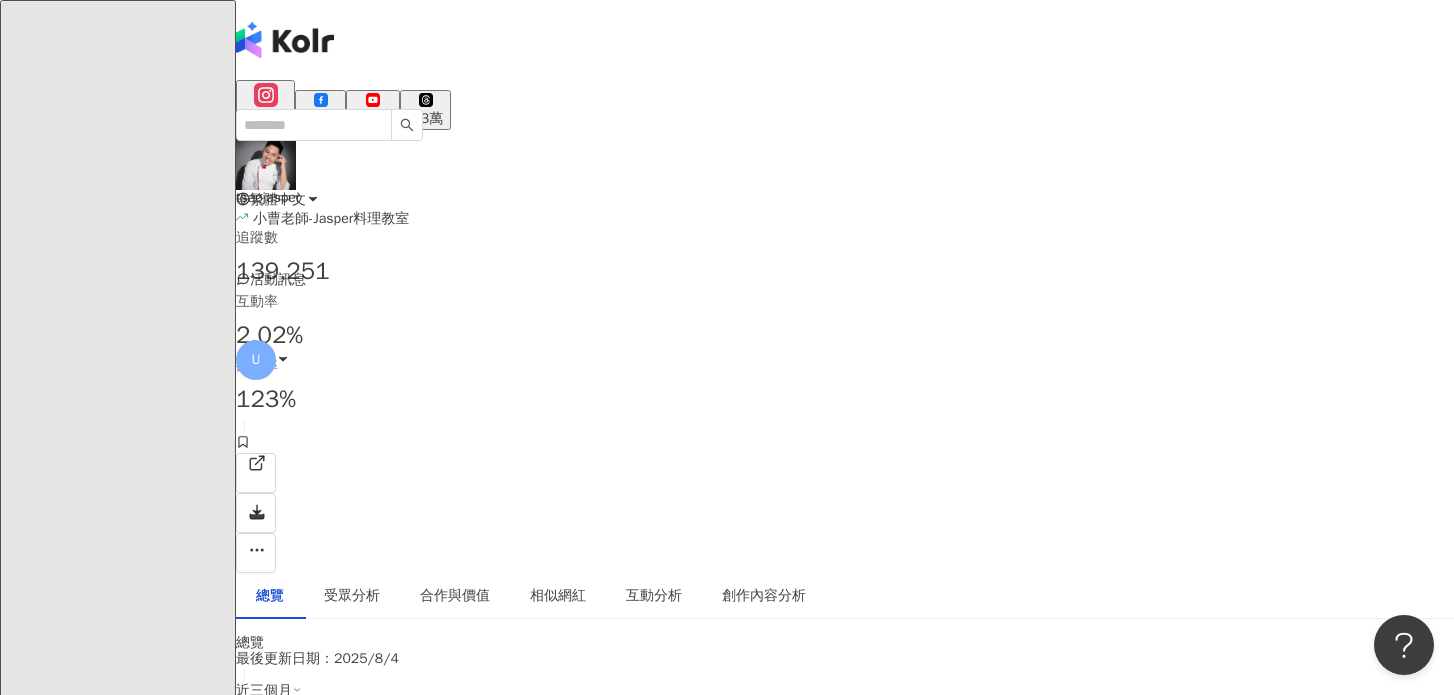 click on "總覽 受眾分析 合作與價值 相似網紅 互動分析 創作內容分析" at bounding box center [845, 596] 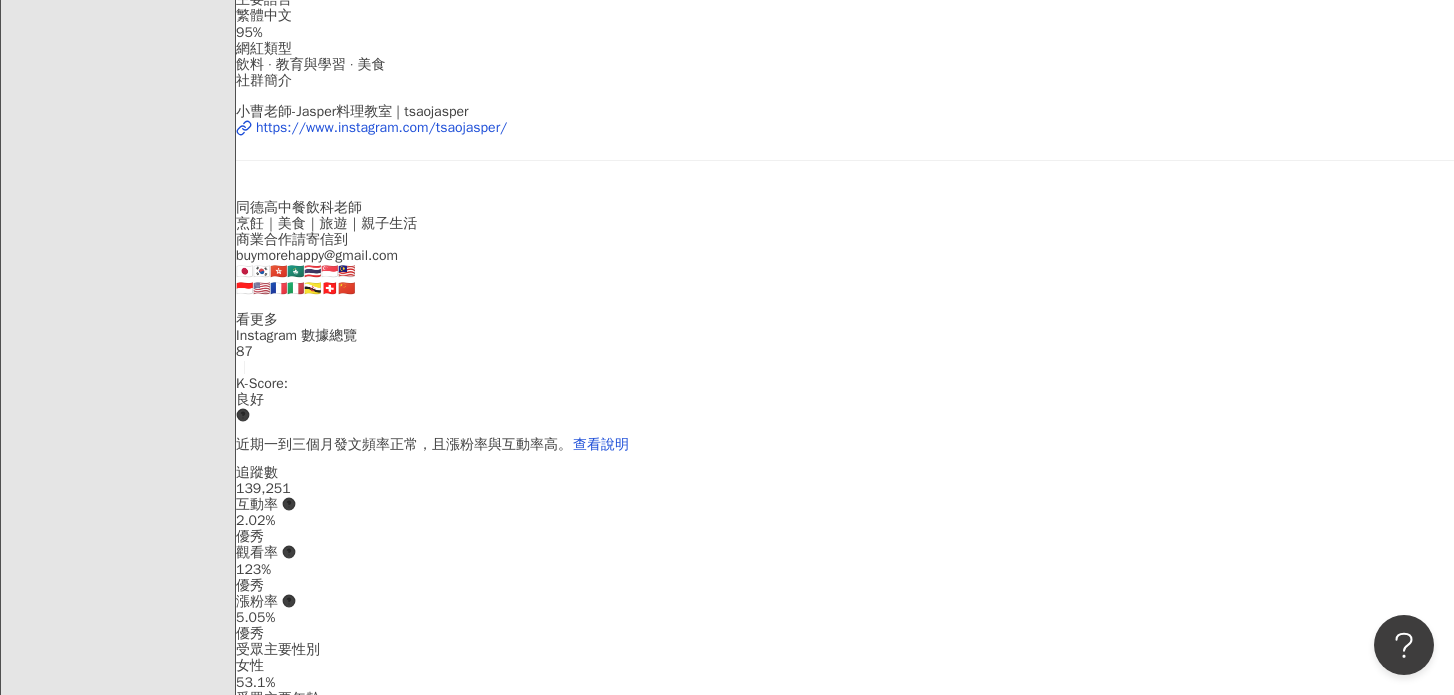 scroll, scrollTop: 763, scrollLeft: 0, axis: vertical 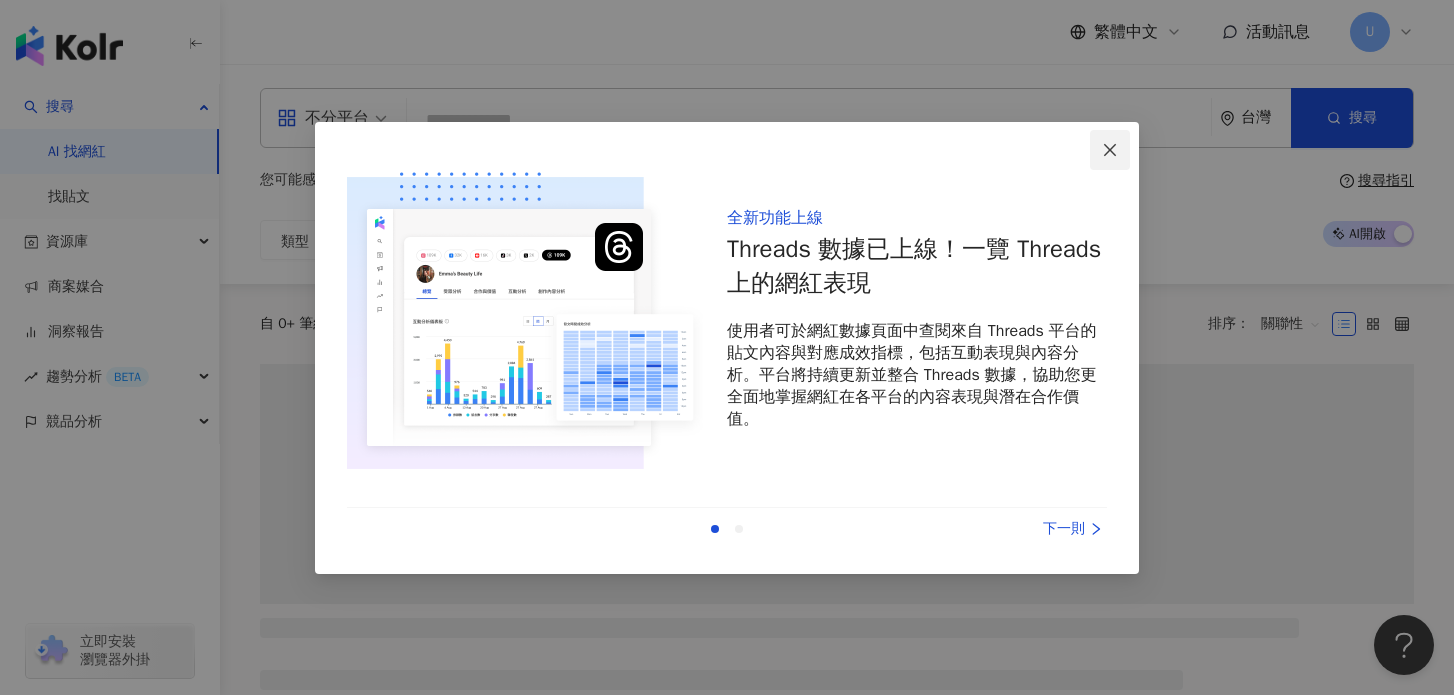 click 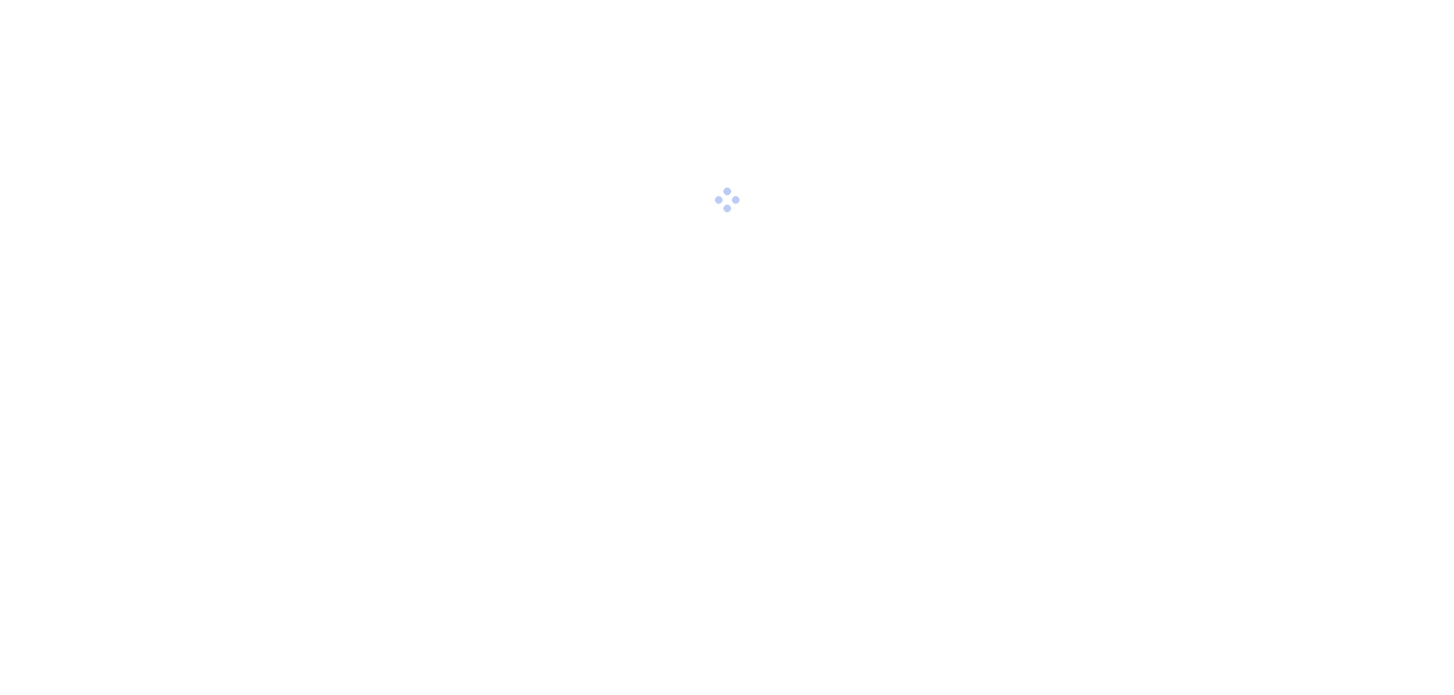 scroll, scrollTop: 0, scrollLeft: 0, axis: both 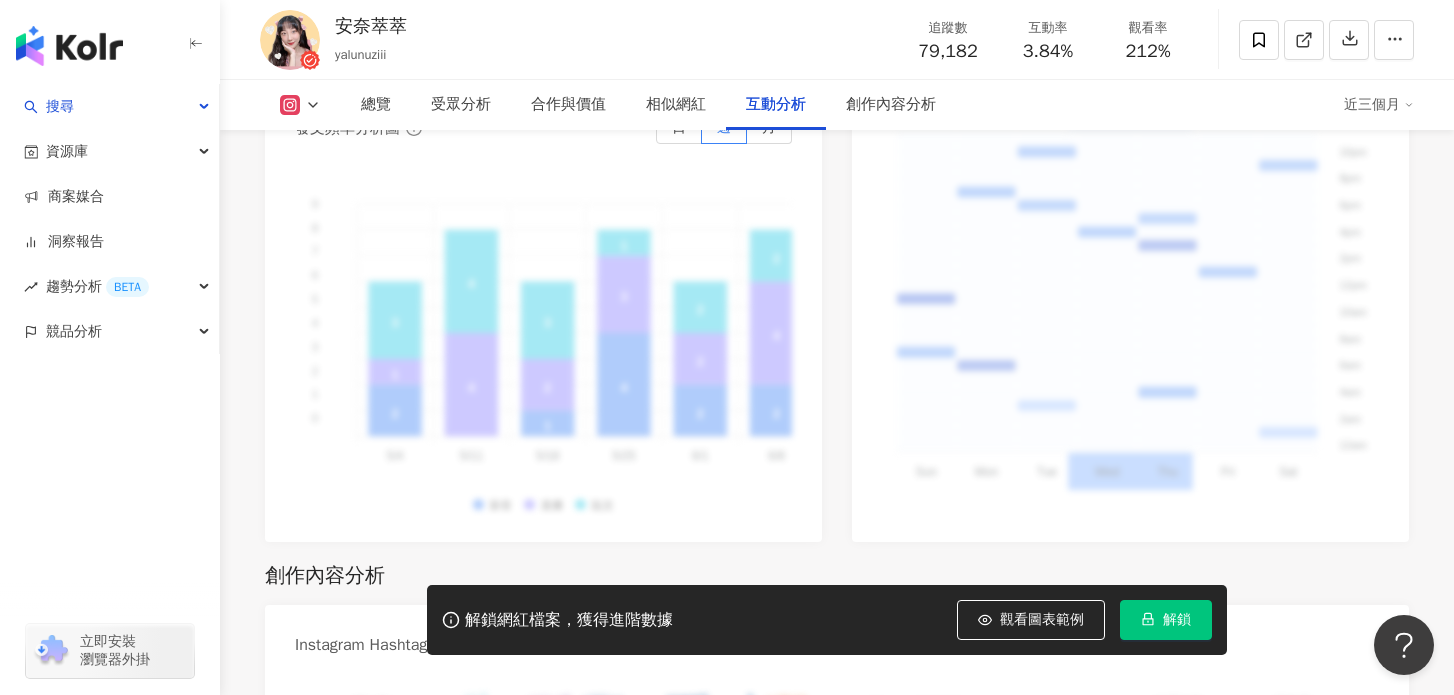 click on "解鎖" at bounding box center (1166, 620) 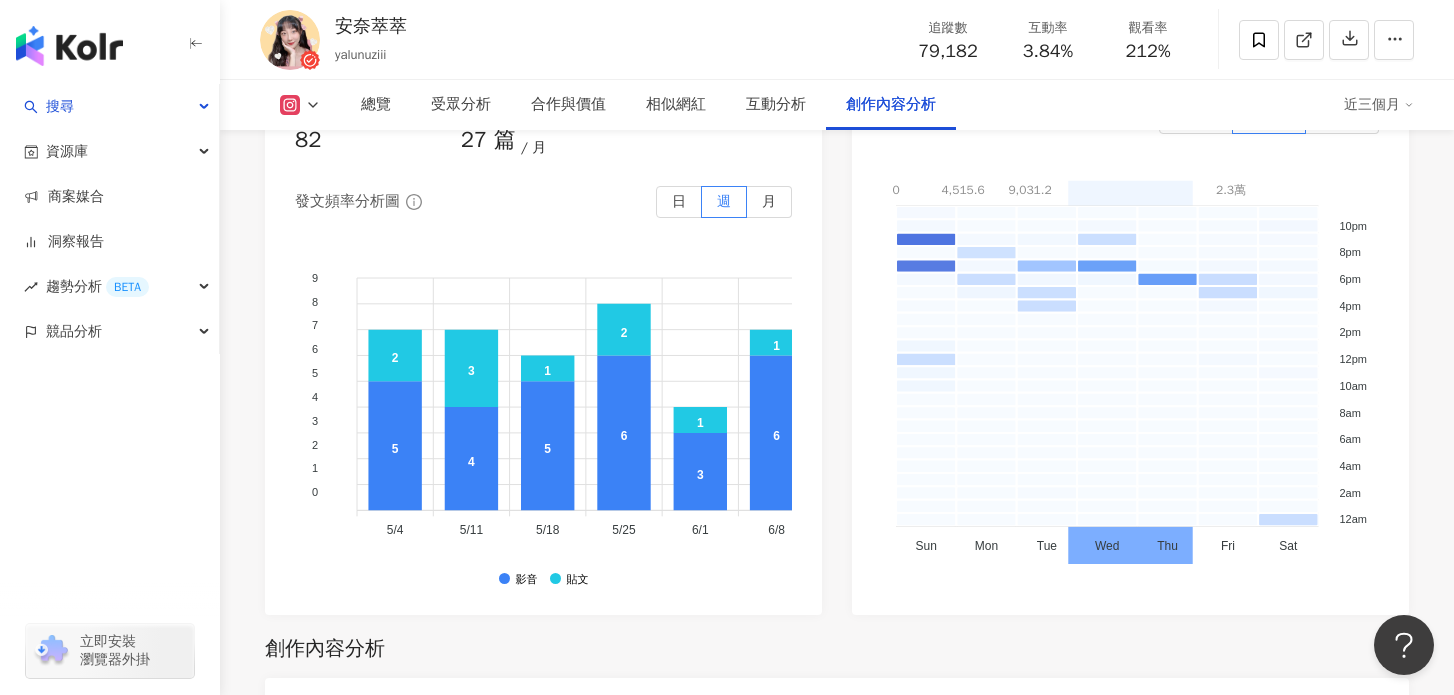 scroll, scrollTop: 6117, scrollLeft: 0, axis: vertical 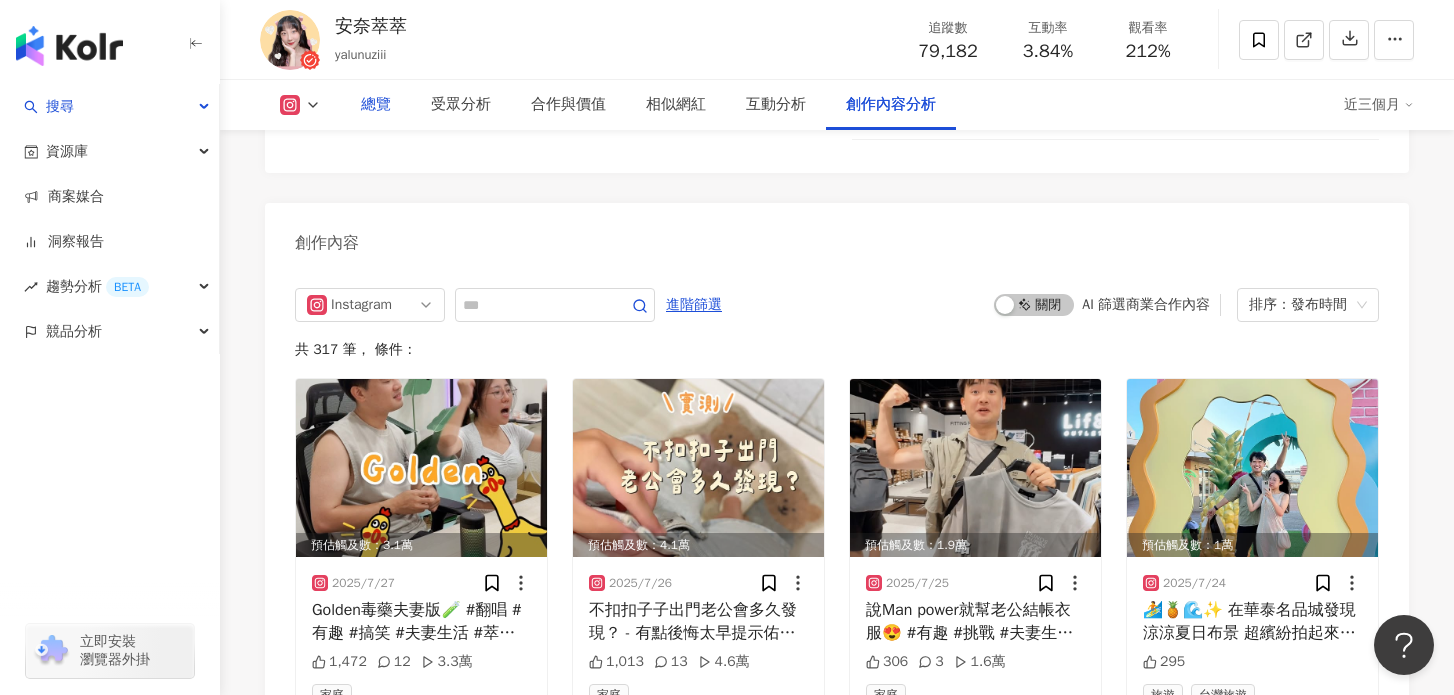 click on "總覽" at bounding box center (376, 105) 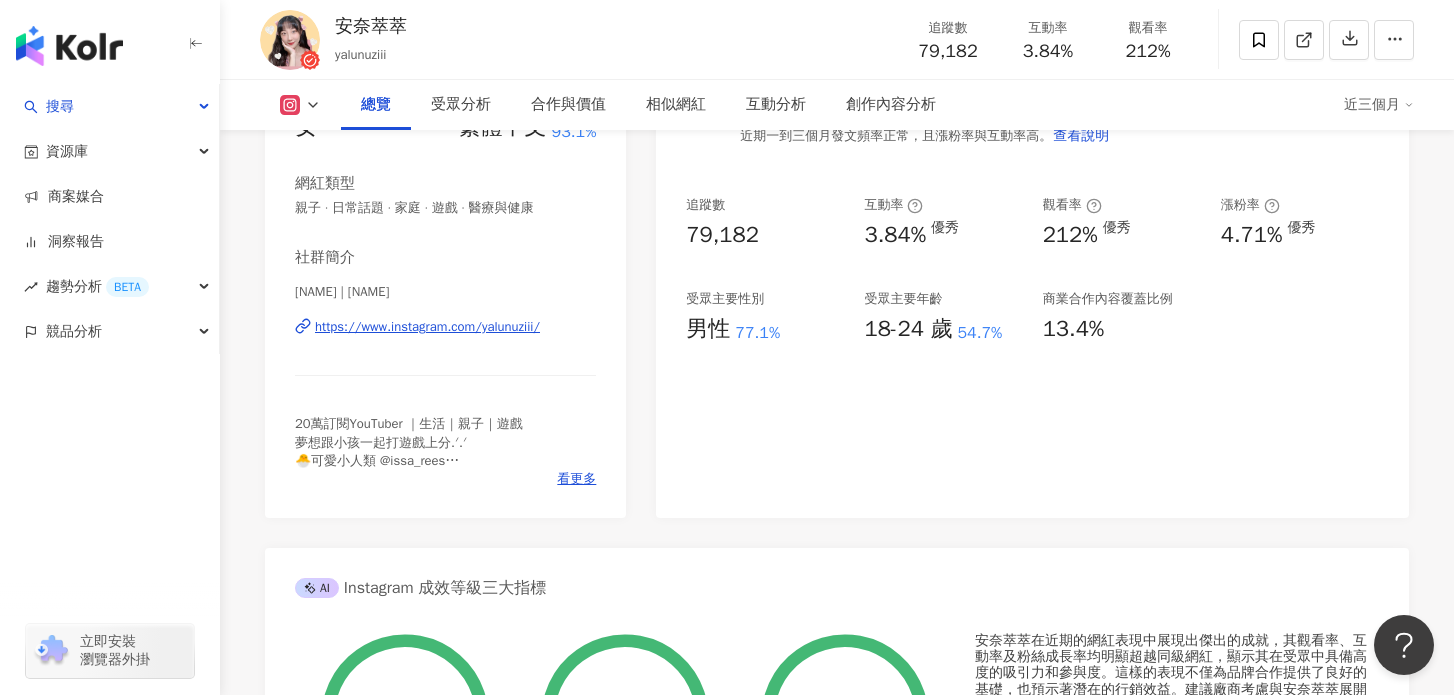 scroll, scrollTop: 0, scrollLeft: 0, axis: both 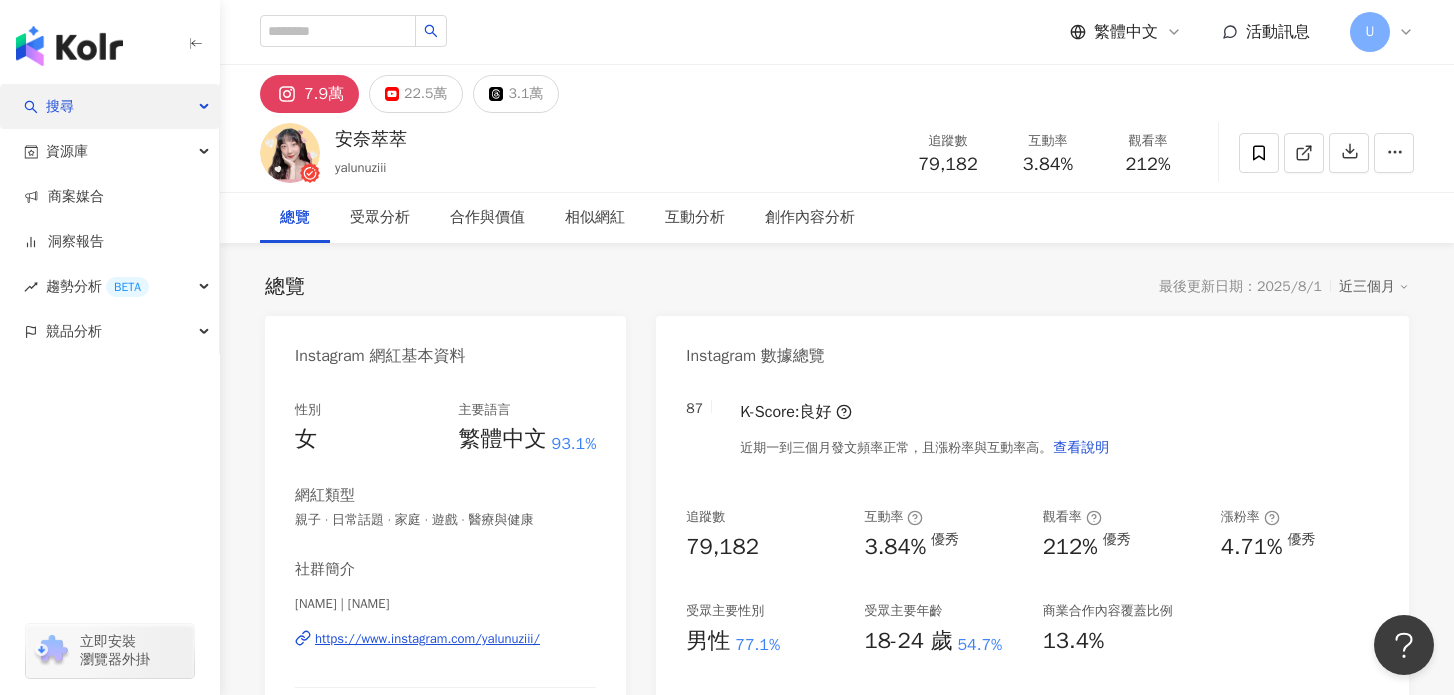 click on "搜尋" at bounding box center (109, 106) 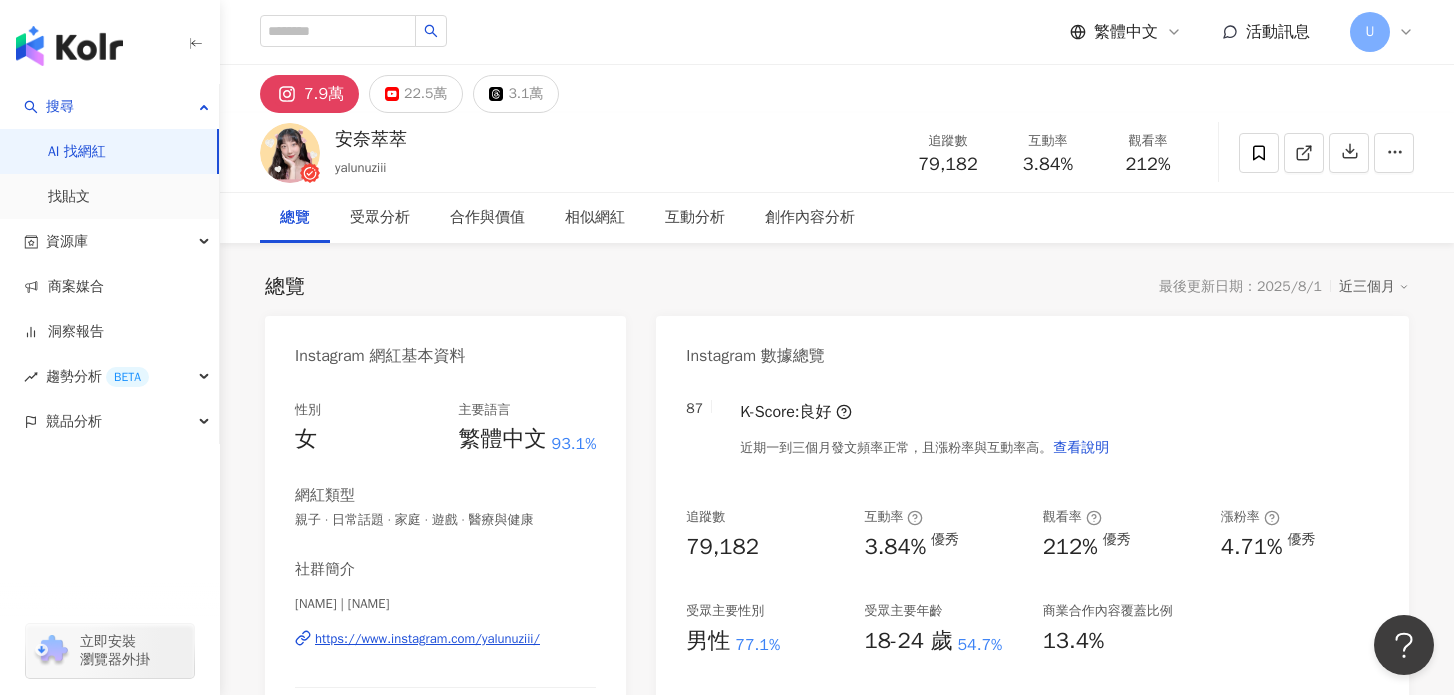 click on "AI 找網紅" at bounding box center [77, 152] 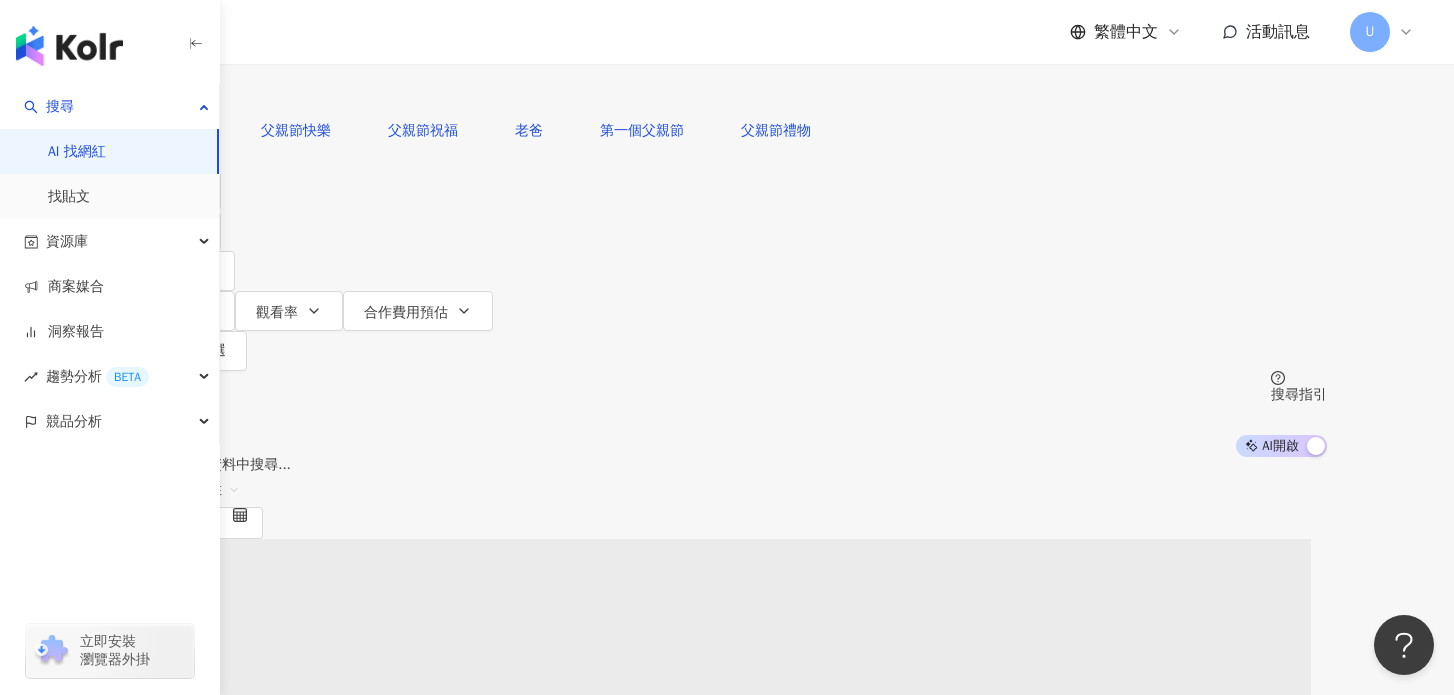 click on "不分平台" at bounding box center (174, 19) 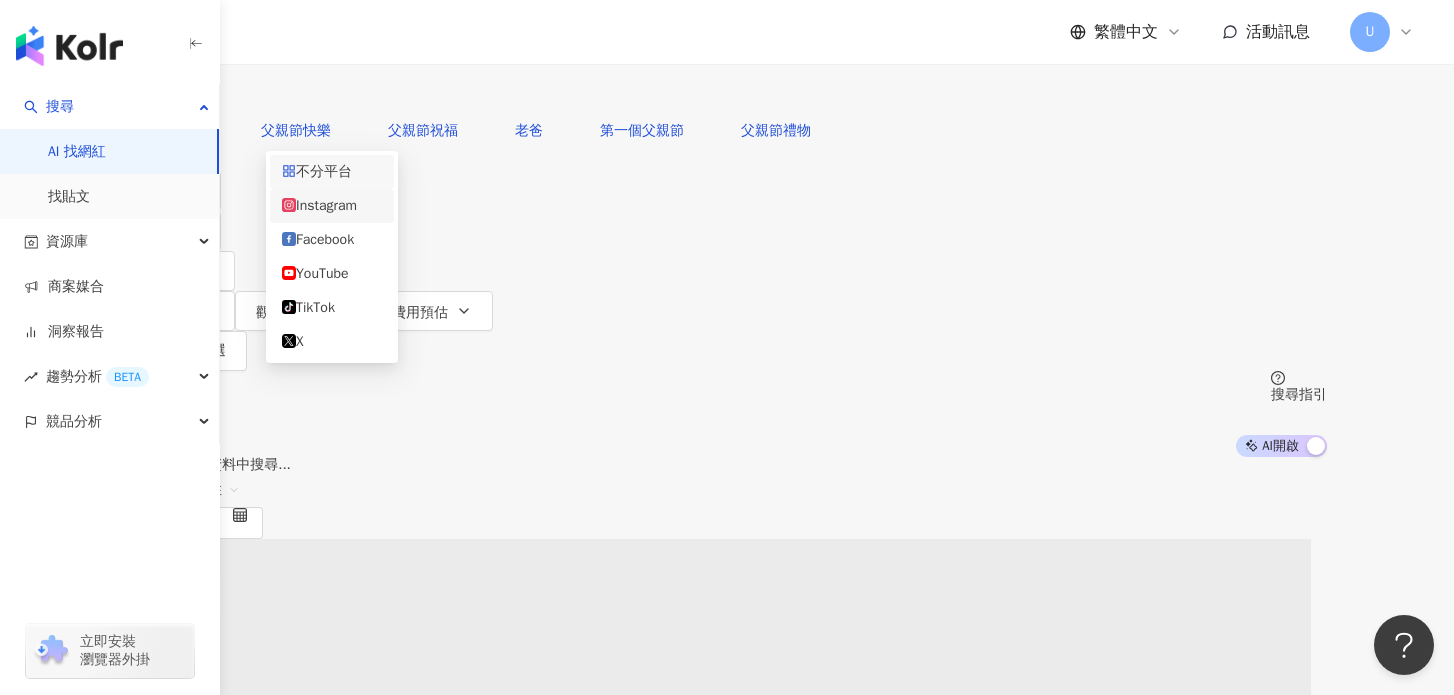 click on "Instagram" at bounding box center (332, 206) 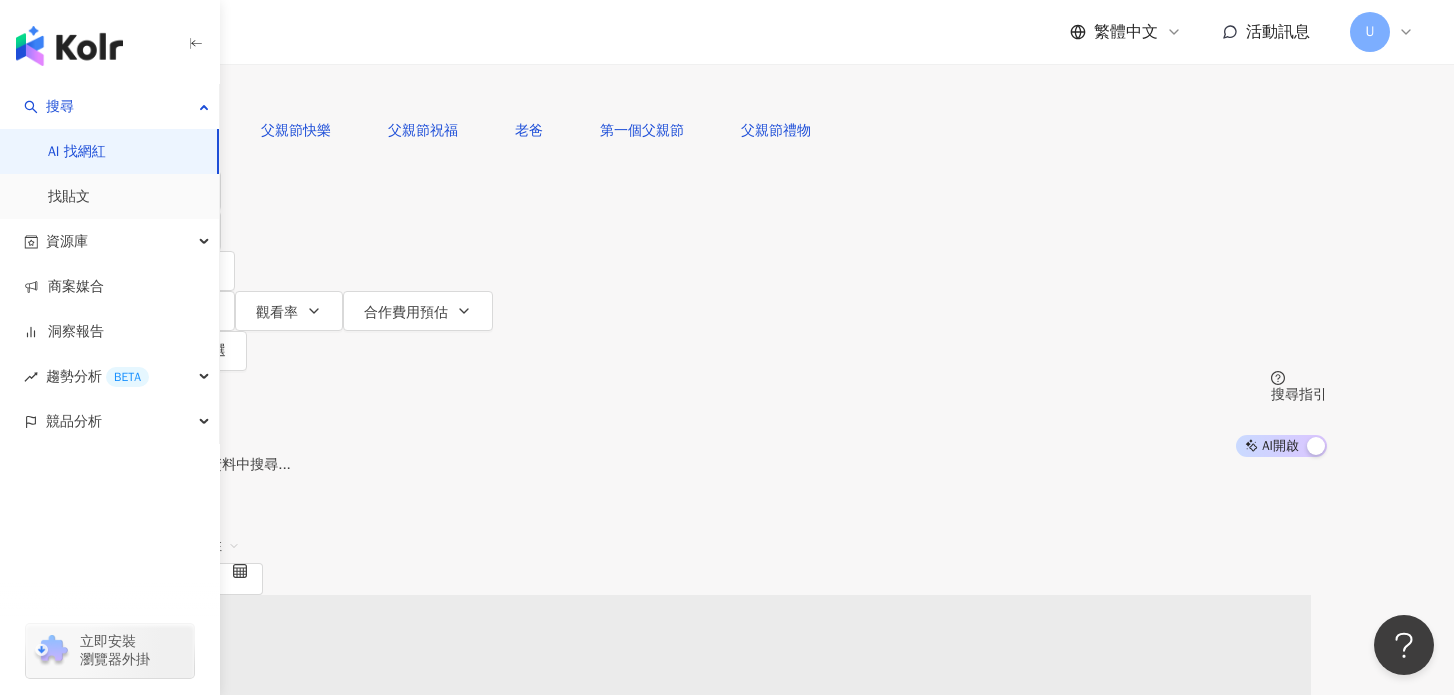 click at bounding box center (342, 19) 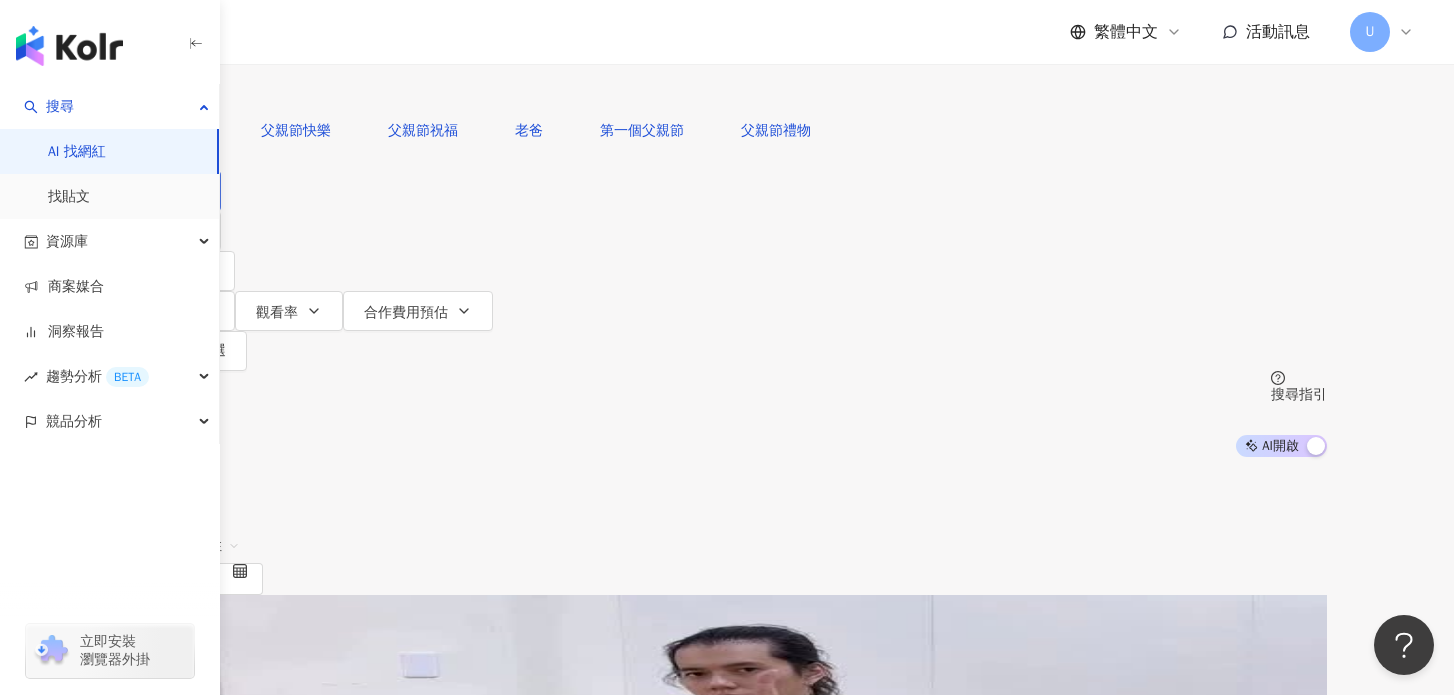 click on "類型" at bounding box center (174, 191) 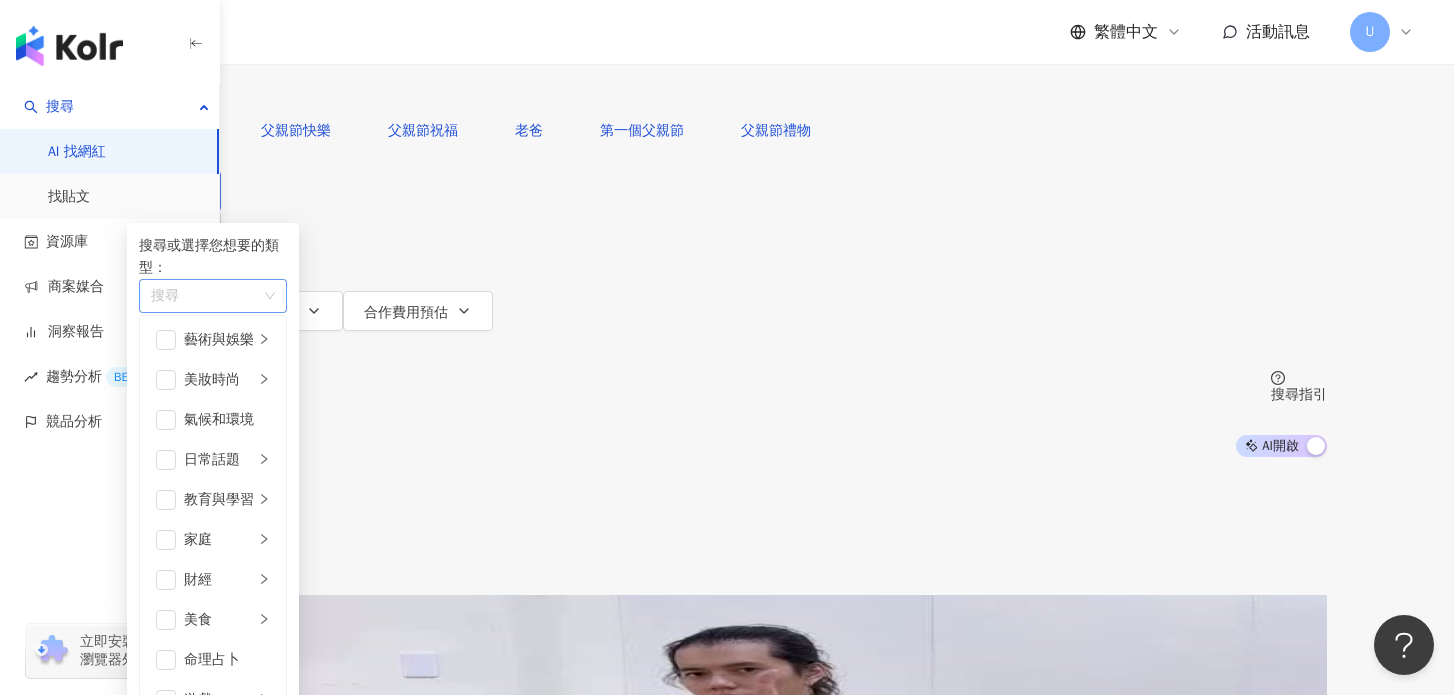 click at bounding box center [202, 295] 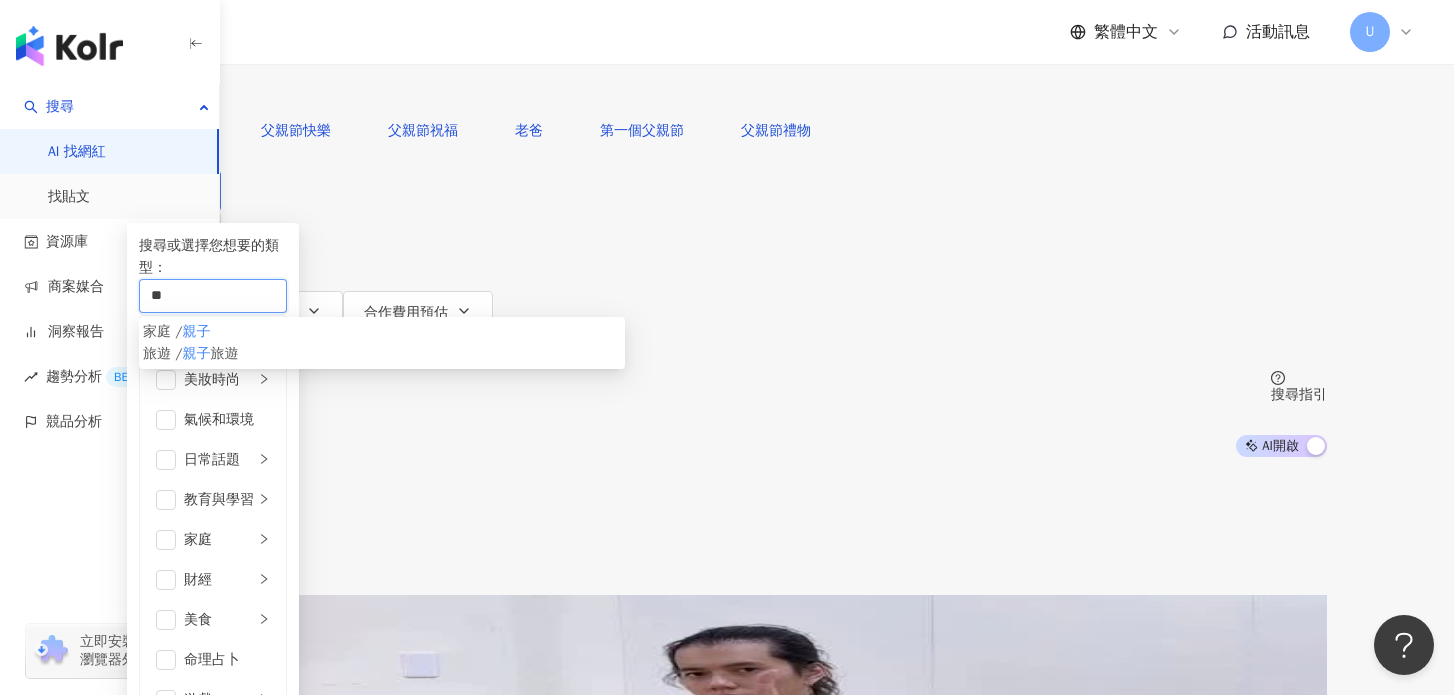 type on "**" 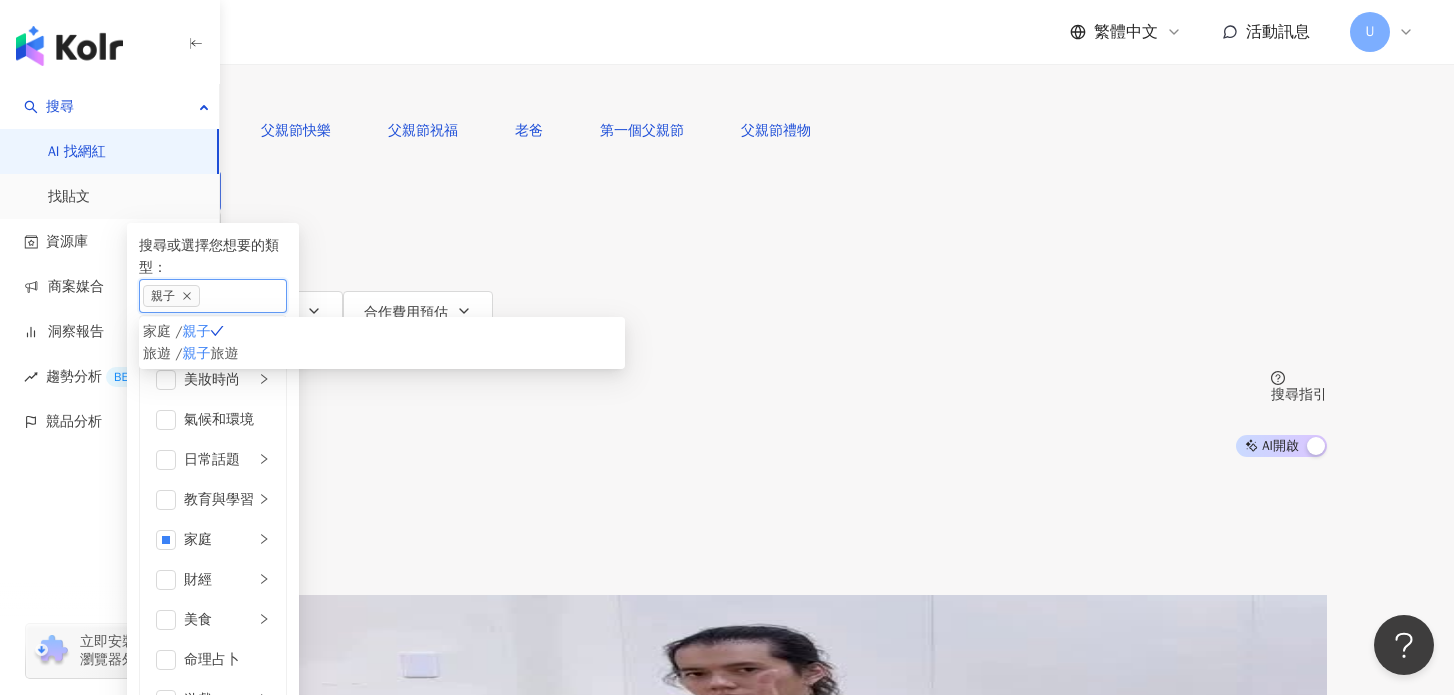 click on "旅遊 /  親子 旅遊" at bounding box center (382, 354) 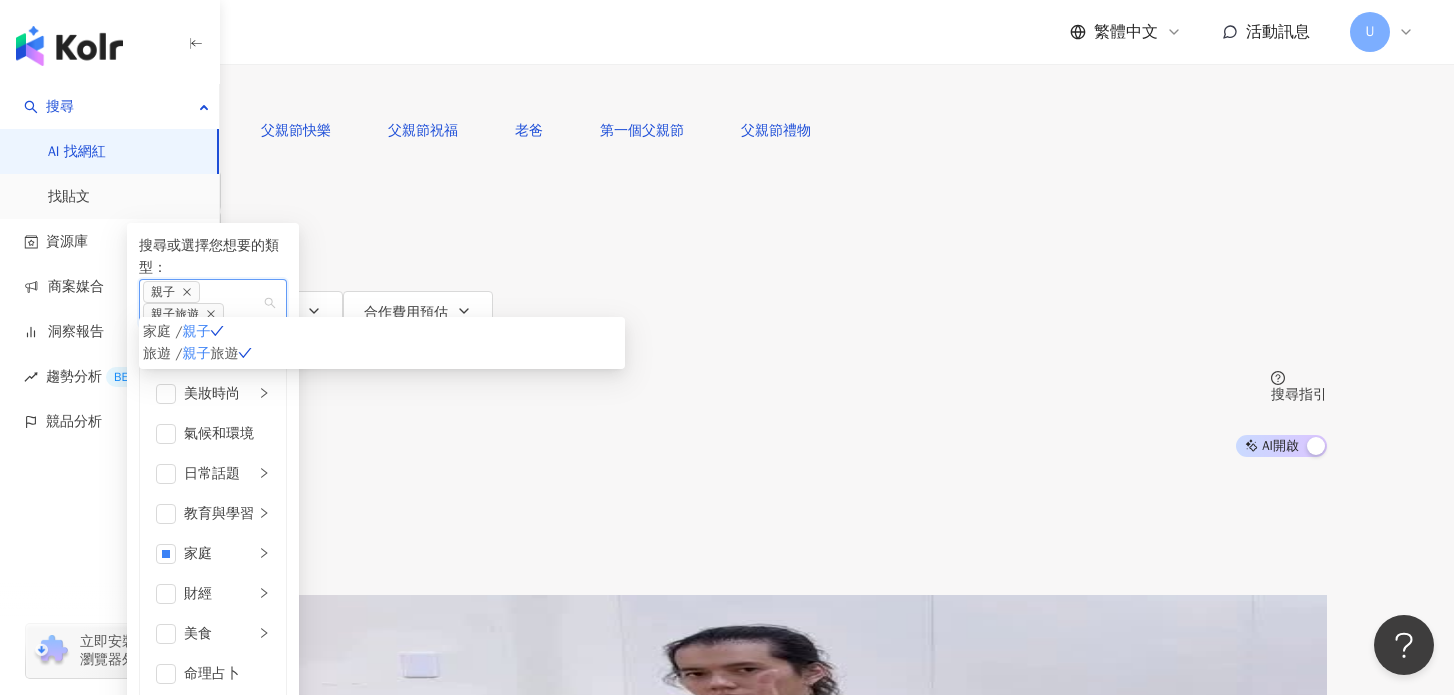 click on "共  10,000+  筆 條件 ： Instagram 重置 排序： 關聯性" at bounding box center [727, 525] 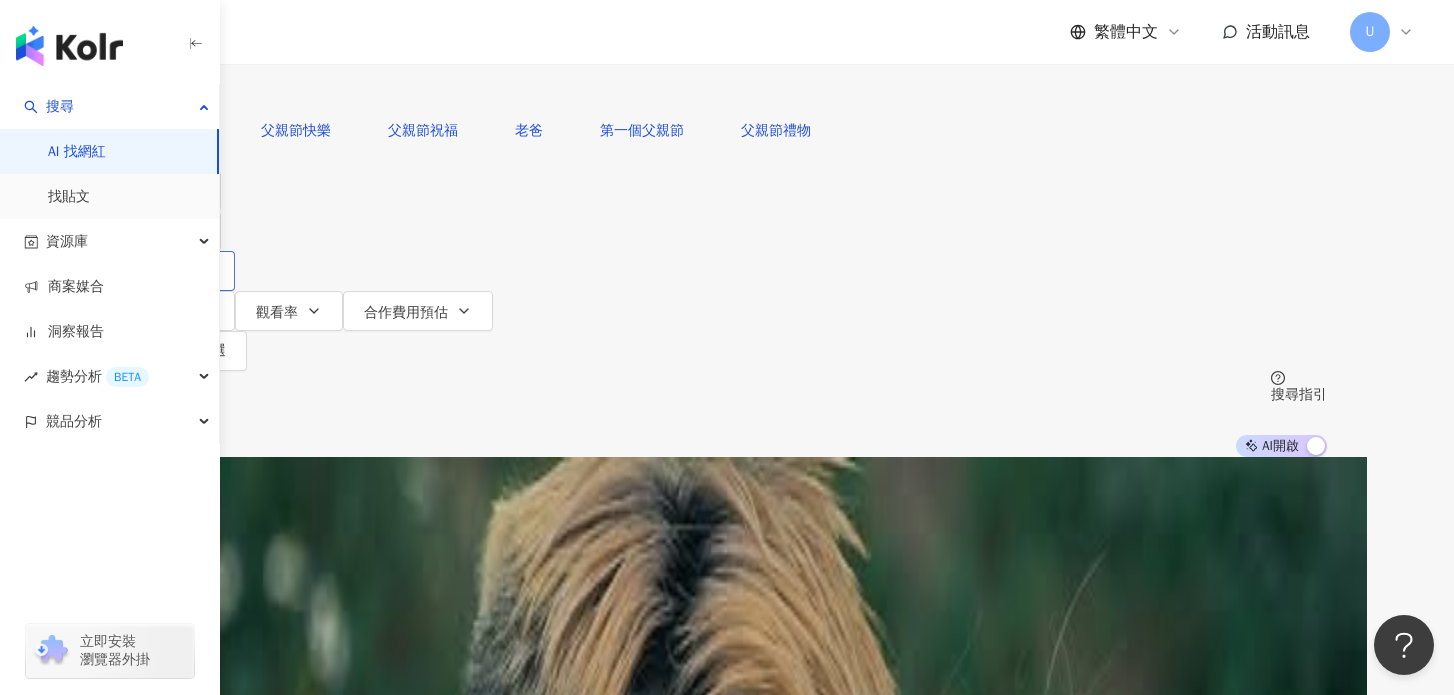 click on "追蹤數" at bounding box center (181, 271) 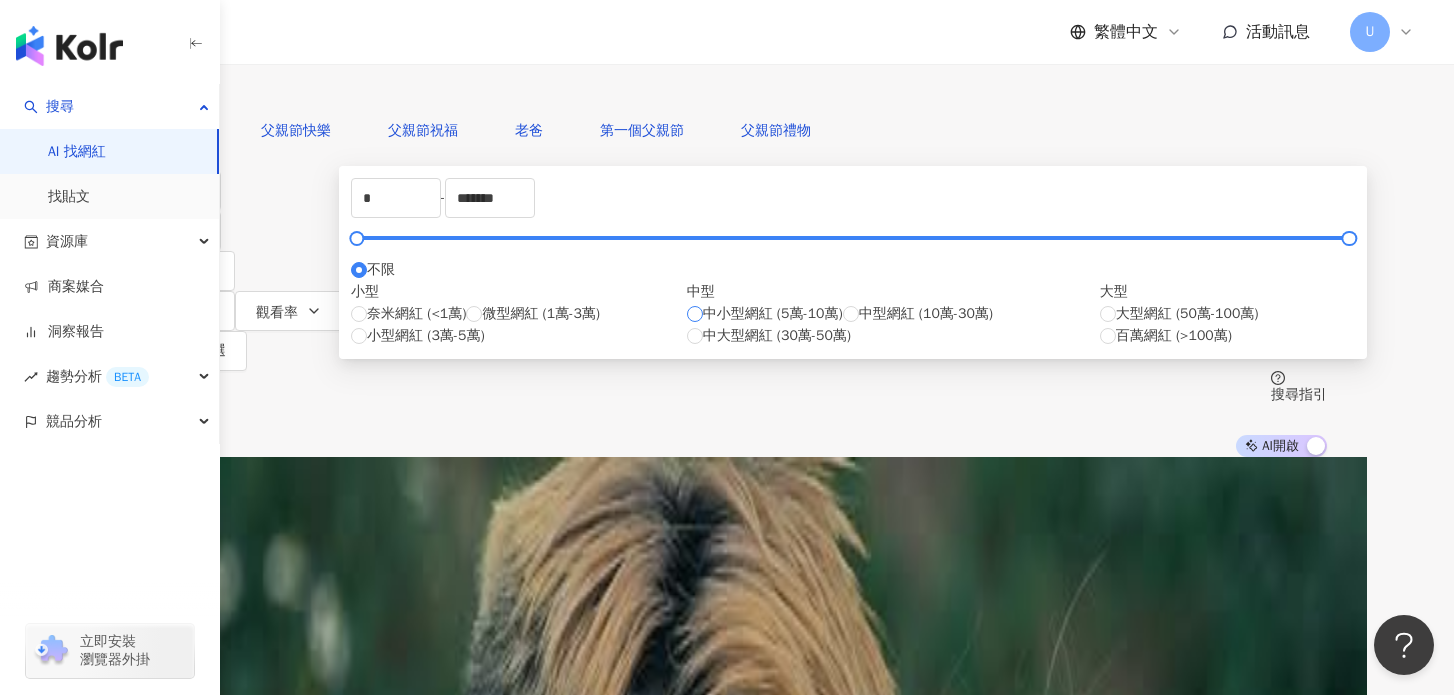 click on "中小型網紅 (5萬-10萬)" at bounding box center [773, 314] 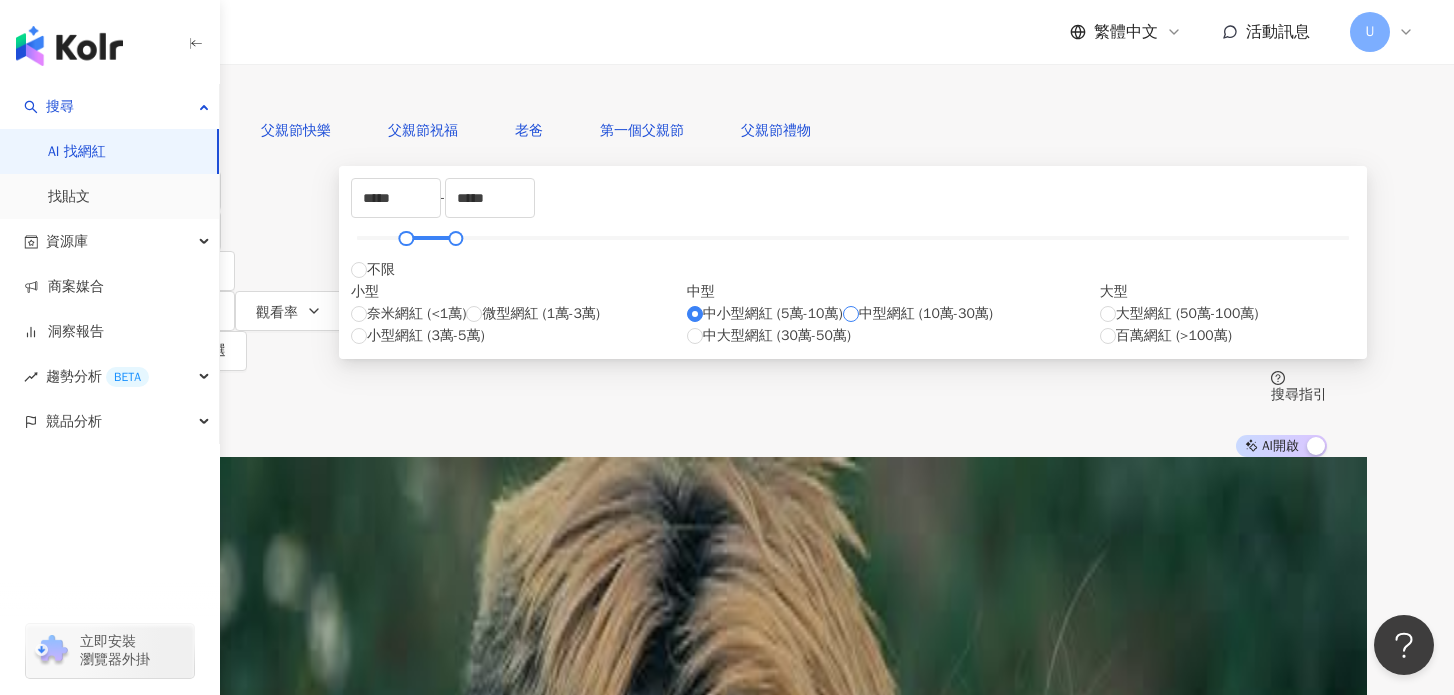 click on "中型網紅 (10萬-30萬)" at bounding box center [926, 314] 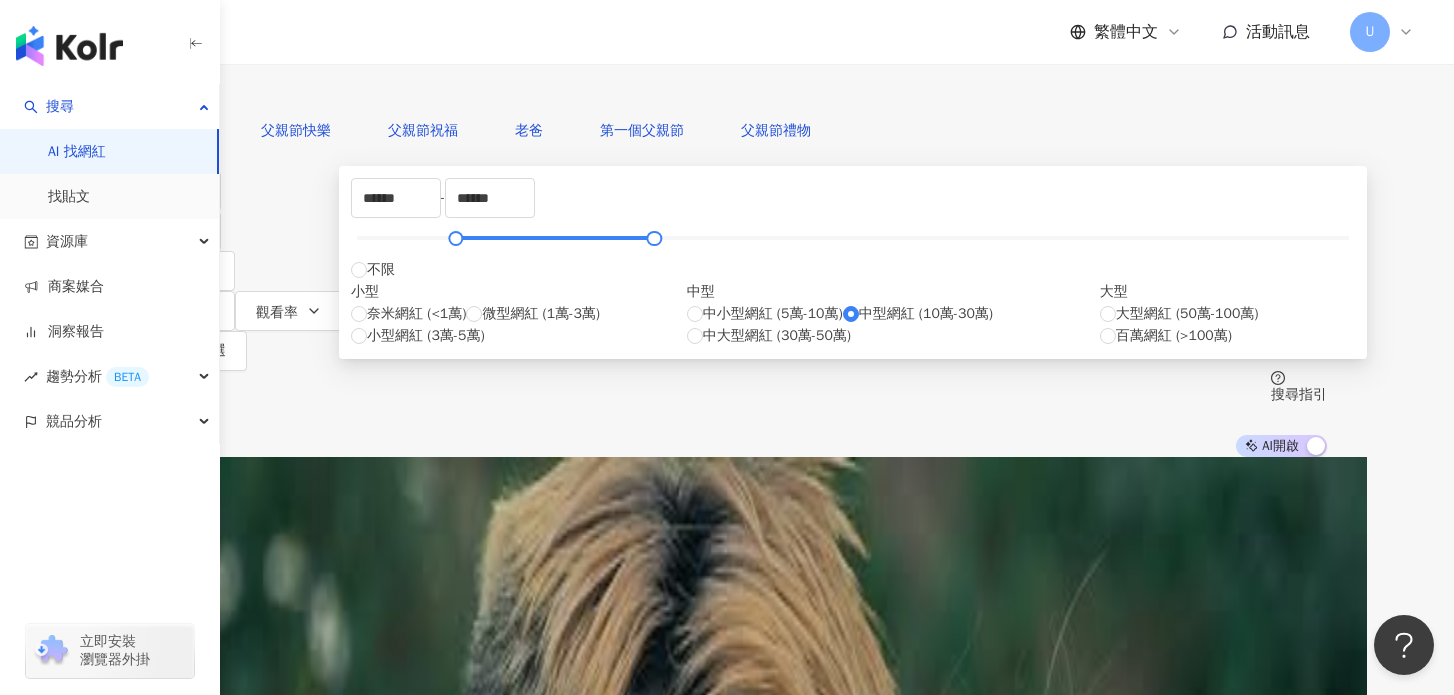 click on "AI 推薦 ： 精選優質網紅 sunnybaby? 1.5萬 1,621 互動率 58.7% 商業合作比例 75% 受眾性別 男 林木森JoshLin 2.7萬 3,690 互動率 24% 商業合作比例 0% 受眾性別 女 翁紫紜 B̤̈ᴇᴛᴛʏ ༘♡ 3,648 549 互動率 15% 商業合作比例 59.1% 受眾性別 女 Sophia 3,336 632 互動率 11.7% 商業合作比例 16.3% 受眾性別 女 泡芙姐姐 3,422 3,567 946 互動率 0.76% 商業合作比例 10.8% 受眾性別 男 mimiiiilee 1.7萬 互動率 11.1% 商業合作比例 13.9% 受眾性別 女 61  ୧⃛(๑⃙⃘◡̈︎๑⃙⃘)୨⃛ 2.2萬 8,655 互動率 8.17% 商業合作比例 33.3% 受眾性別 男 🆉🅾🅴小麵包♡阿霏 2,798 843 互動率 8.13% 商業合作比例 39.3% 受眾性別 女 強強滾一家 14.7萬 4萬 互動率 8.04% 商業合作比例 29.4% 受眾性別 女 肉被卡 1.4萬 641 互動率 7.01% 商業合作比例 100% 受眾性別 女 catzone.design 4萬 6,029 互動率 6.62% 商業合作比例 0% 受眾性別 女 黃濬彥 2,596 491 互動率" at bounding box center [727, 1998] 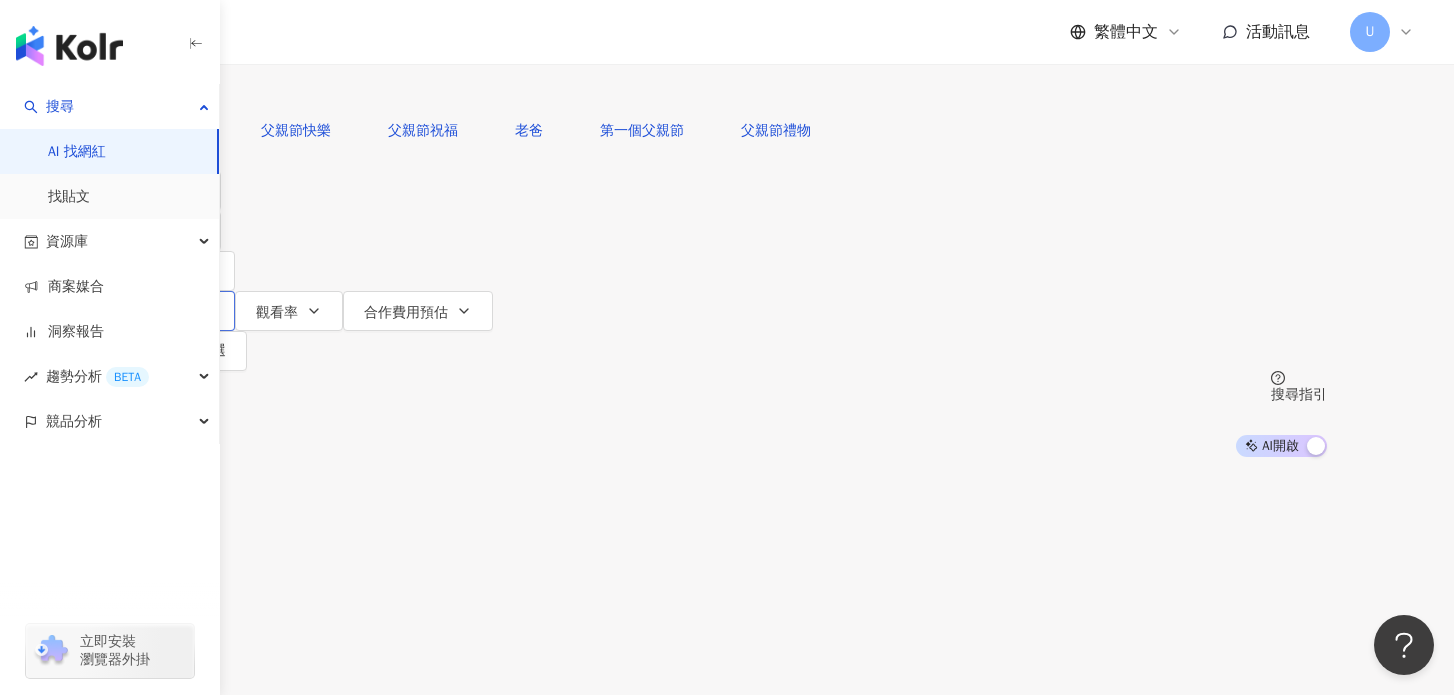 click on "互動率" at bounding box center (181, 311) 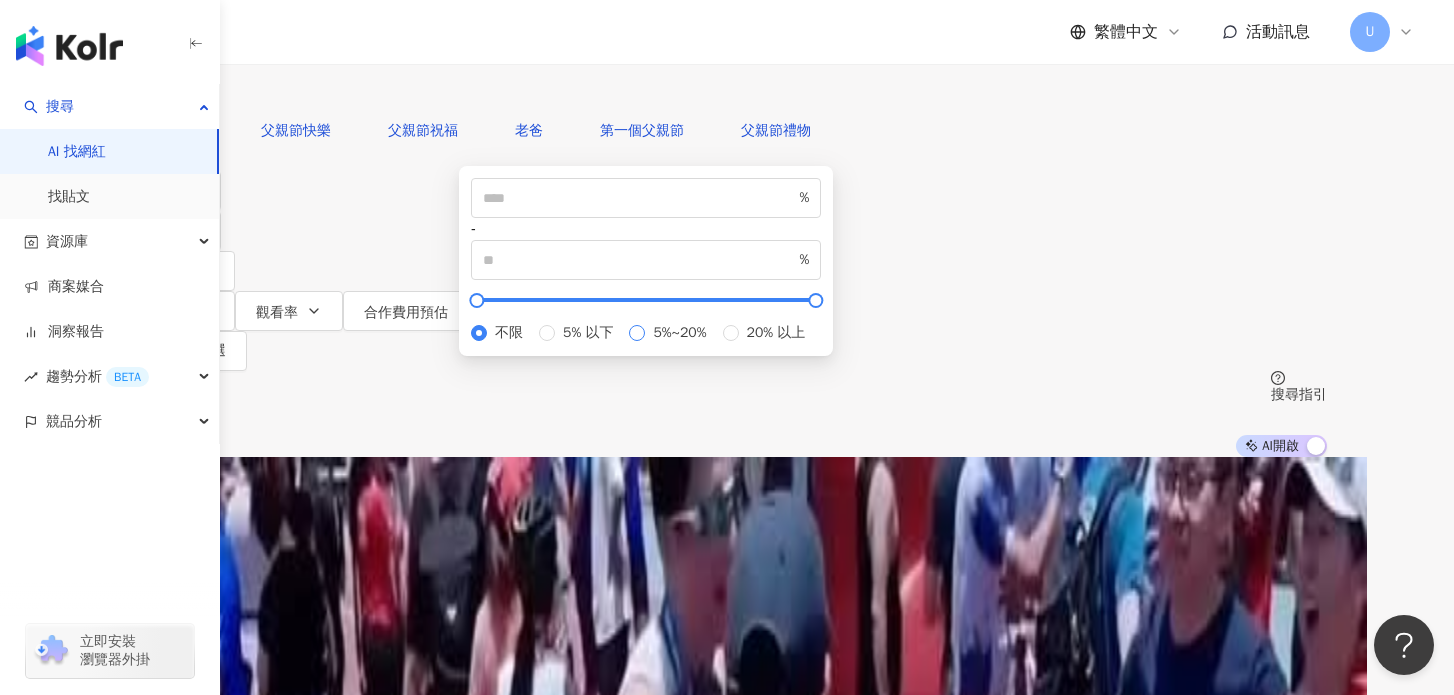 click on "5%~20%" at bounding box center [679, 333] 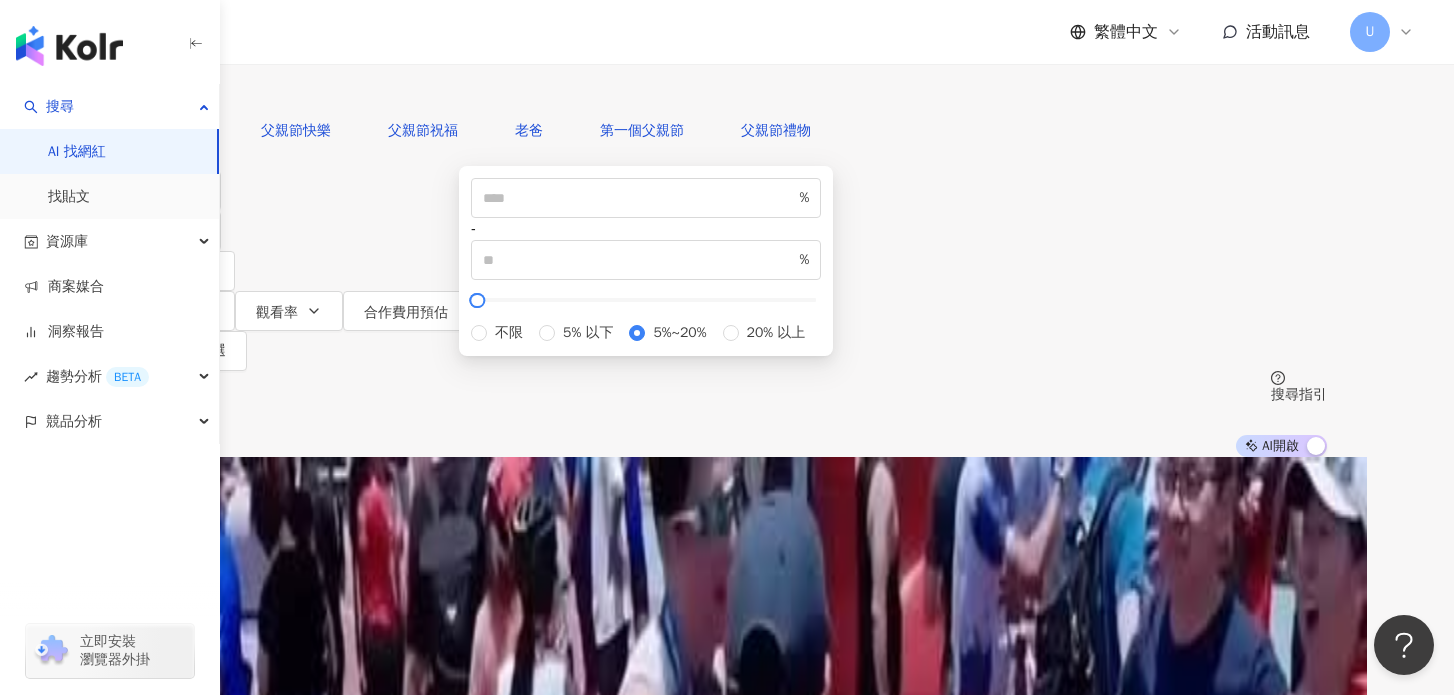click on "* %  -  ** % 不限 5% 以下 5%~20% 20% 以上" at bounding box center (646, 261) 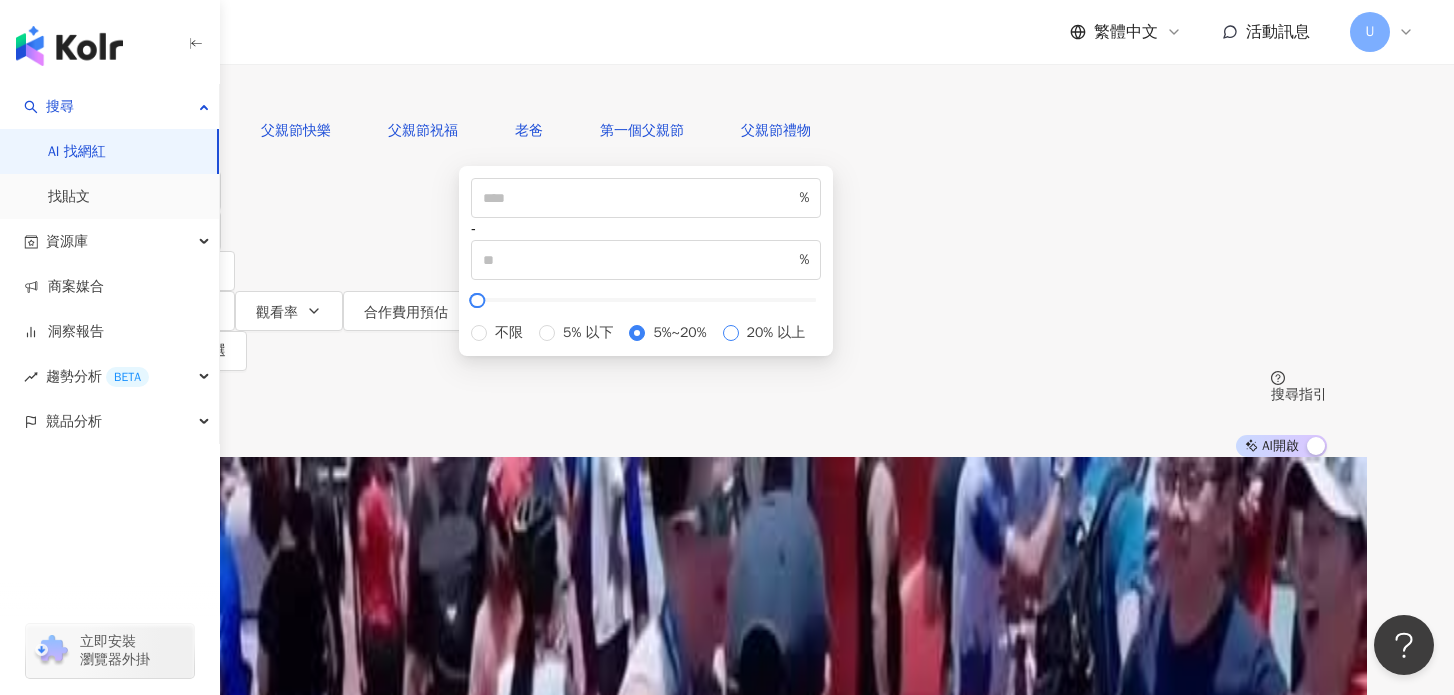 click on "20% 以上" at bounding box center (776, 333) 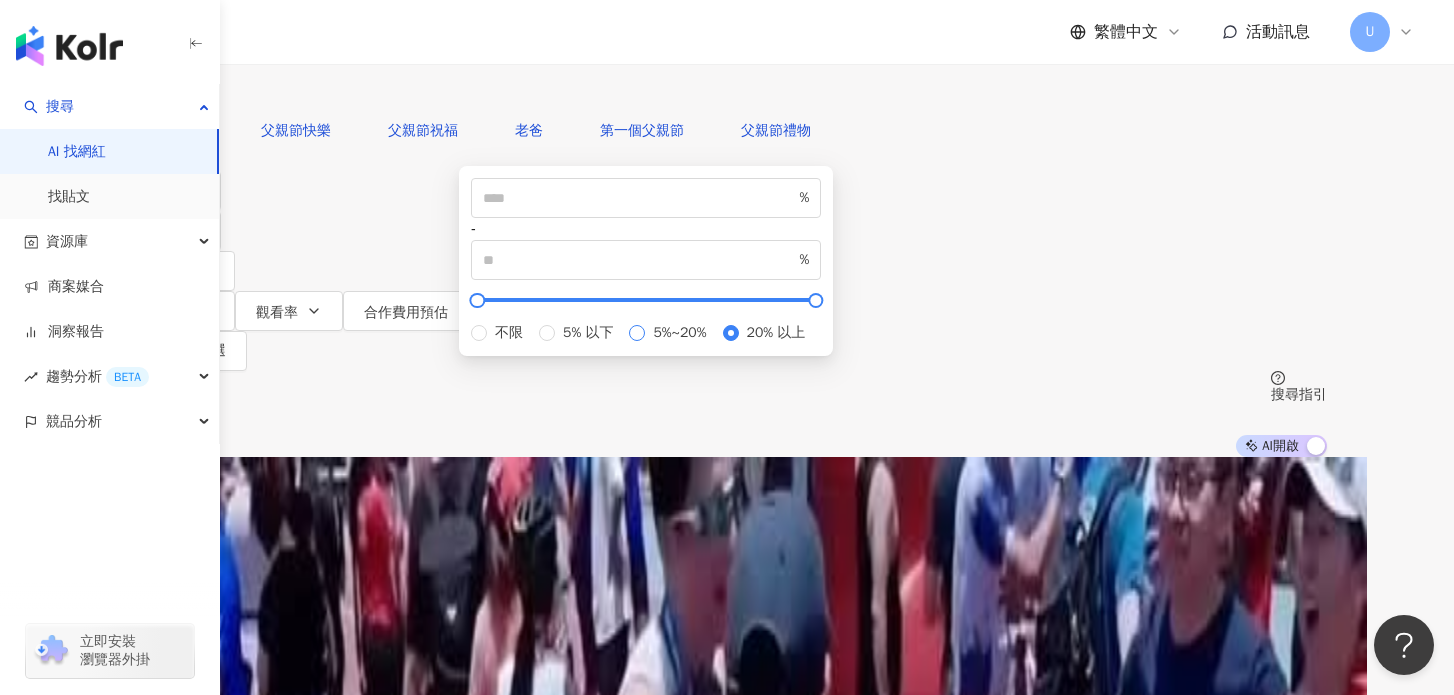 click on "5%~20%" at bounding box center [679, 333] 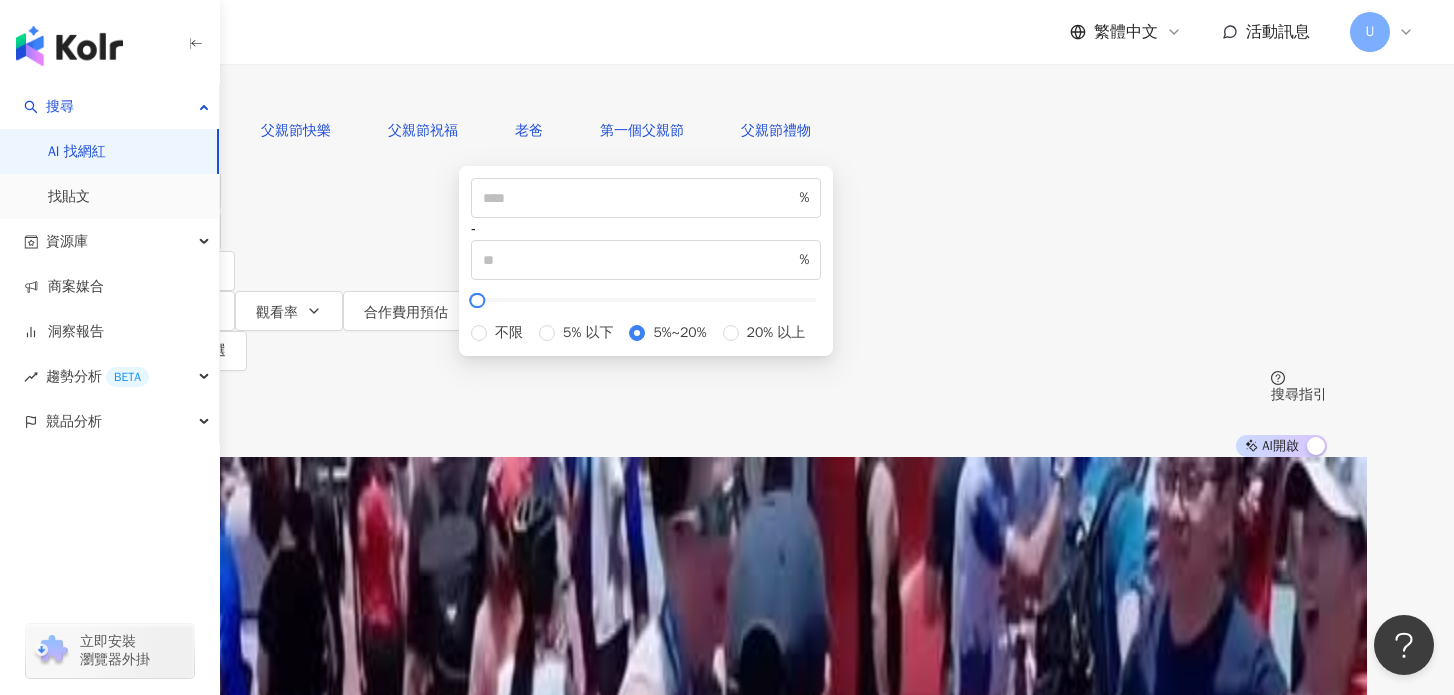 click on "AI 推薦 ： 精選優質網紅 wei_stanley 14.5萬 2.8萬 互動率 15% 商業合作比例 5.77% 受眾性別 女 陳妮絲 24.1萬 7.5萬 互動率 7.65% 商業合作比例 5.2% 受眾性別 女 莎白 22.8萬 19.5萬 76.1萬 7.8萬 互動率 1.3% 商業合作比例 30% 受眾性別 女 愛吃戰士 - 熊超人 21.7萬 1,339 6.9萬 互動率 8.47% 商業合作比例 24% 受眾性別 女 Dandan QB 15.2萬 互動率 11.7% 商業合作比例 3.13% 受眾性別 女 文豪? 13.3萬 3.1萬 互動率 12.7% 商業合作比例 0% 受眾性別 男 強強滾一家 14.7萬 4萬 互動率 8.04% 商業合作比例 29.4% 受眾性別 女 大姊一打四 29.6萬 3.9萬 互動率 5.2% 商業合作比例 24% 受眾性別 女 暖暖 👶🏻 18.1萬 tiktok-icon 5.1萬 互動率 7.79% 商業合作比例 14.8% 受眾性別 女 木木 15.8萬 互動率 10.2% 商業合作比例 24.3% 受眾性別 女 普通女子 孫女 12.3萬 13.2萬 63.4萬 4.2萬 互動率 2.77% 商業合作比例 8.33% 受眾性別 男 Ian Lee 21.3萬 6.64%" at bounding box center (727, 2029) 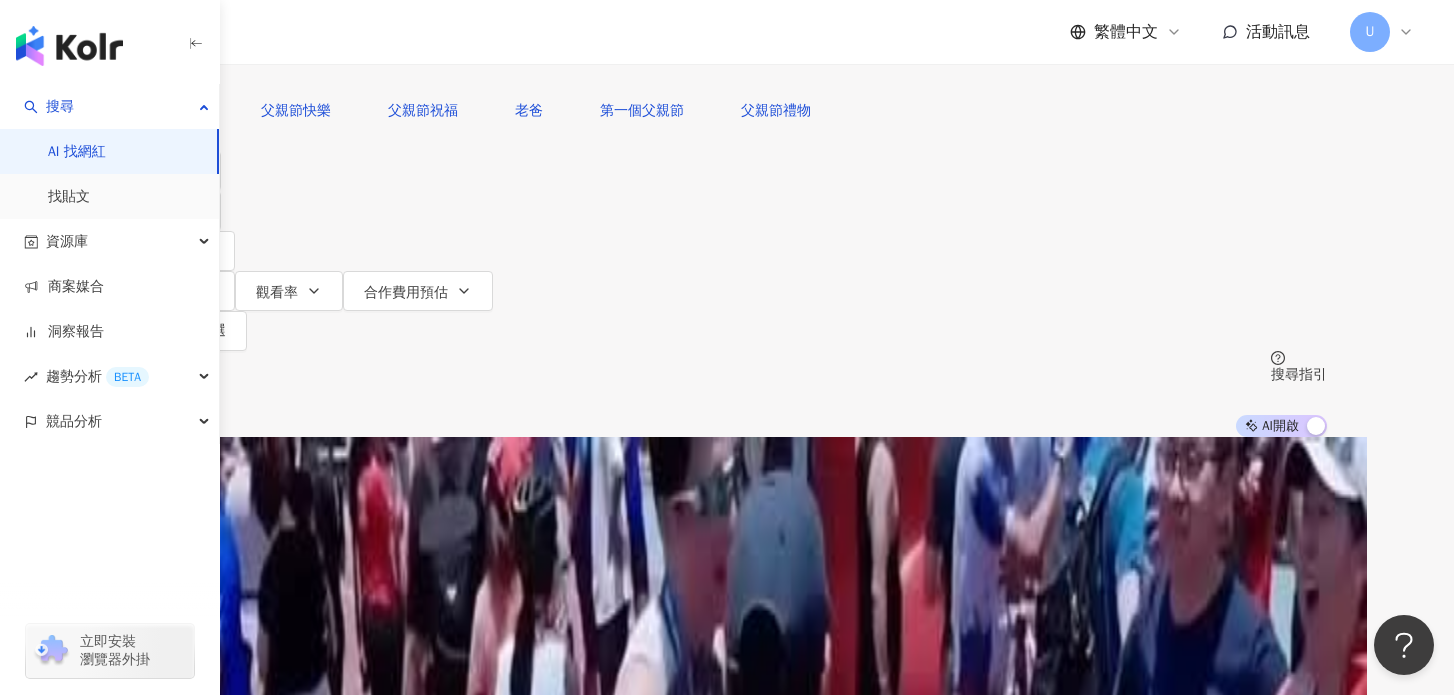 scroll, scrollTop: 123, scrollLeft: 0, axis: vertical 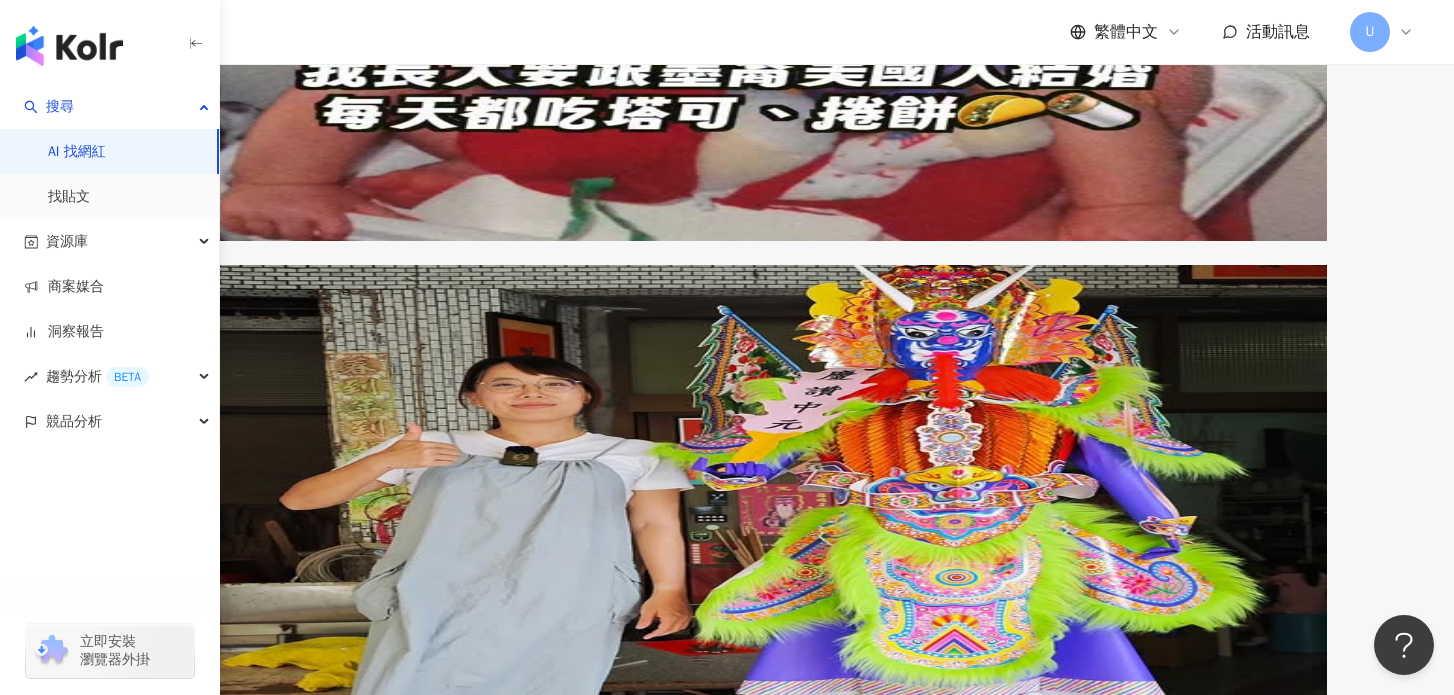 click on "上一頁 1 / 2 頁 下一頁 找不到網紅？ 回報建立" at bounding box center (727, 5664) 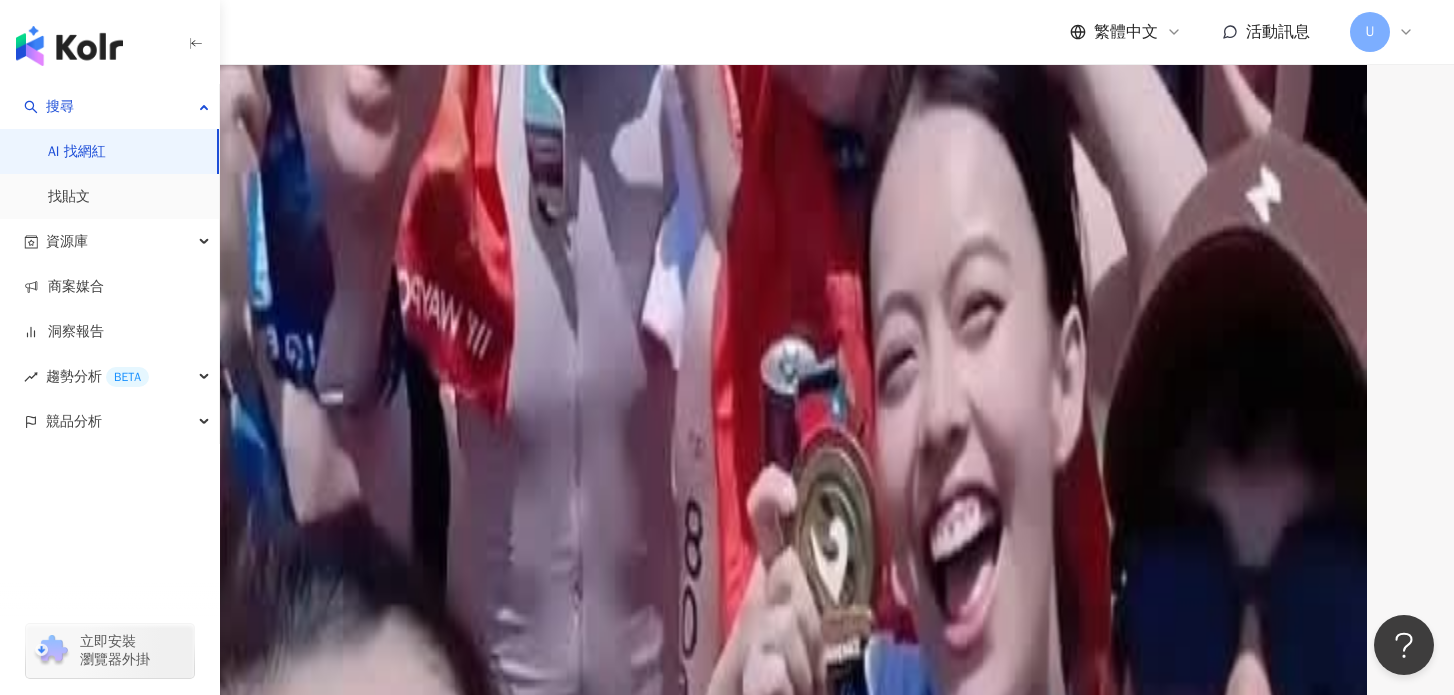 scroll, scrollTop: 1206, scrollLeft: 0, axis: vertical 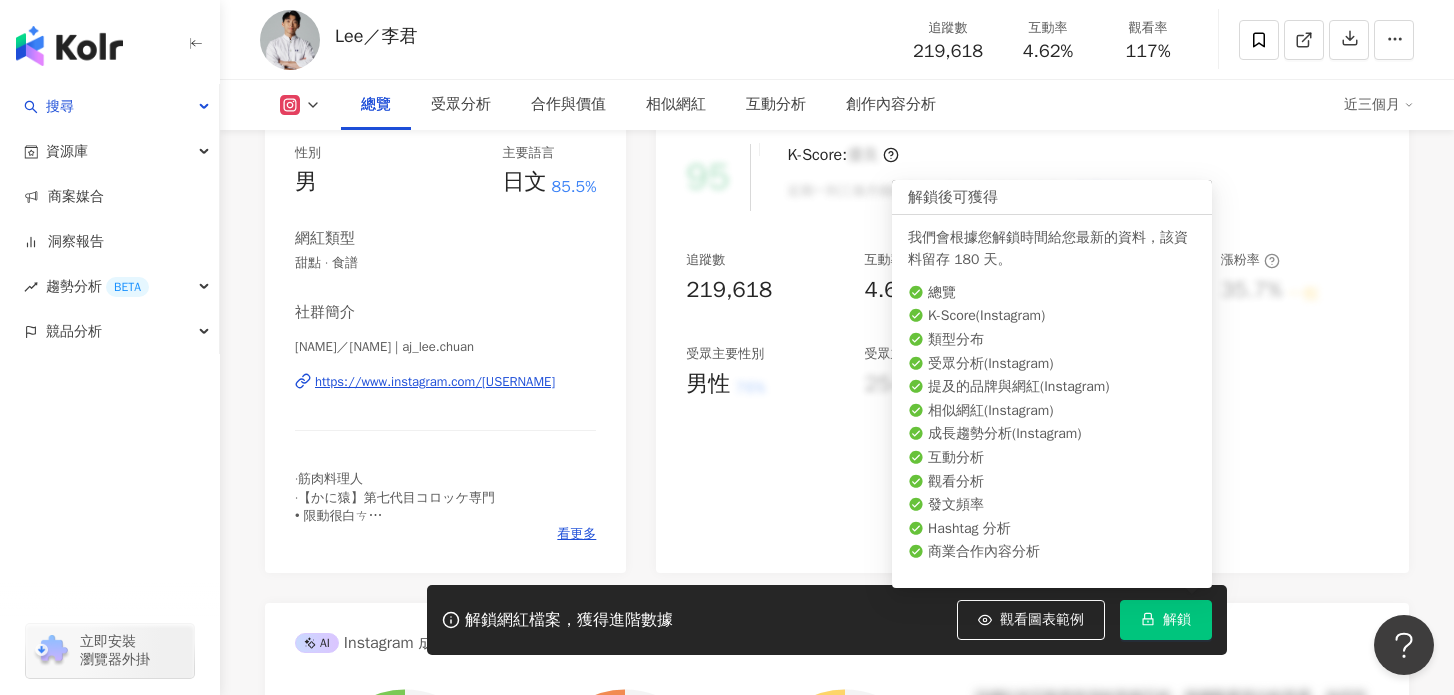 click on "解鎖" at bounding box center (1166, 620) 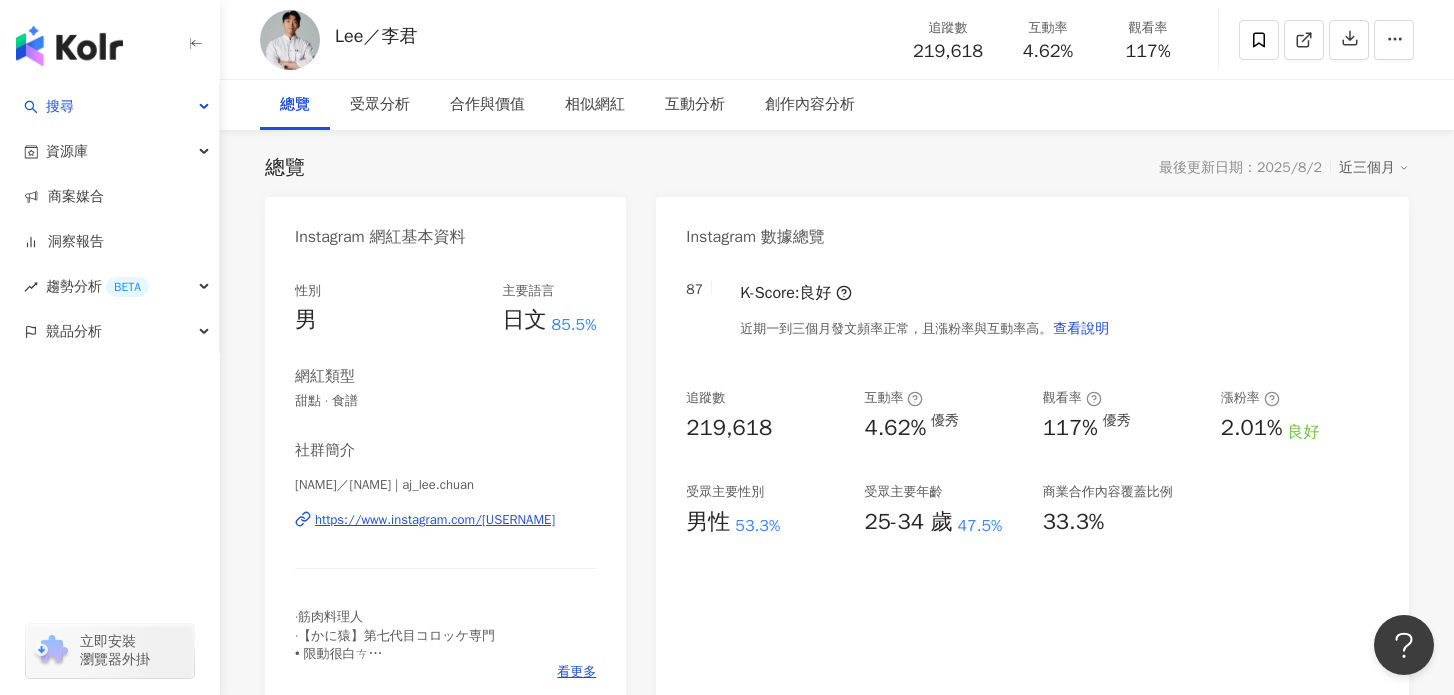 scroll, scrollTop: 0, scrollLeft: 0, axis: both 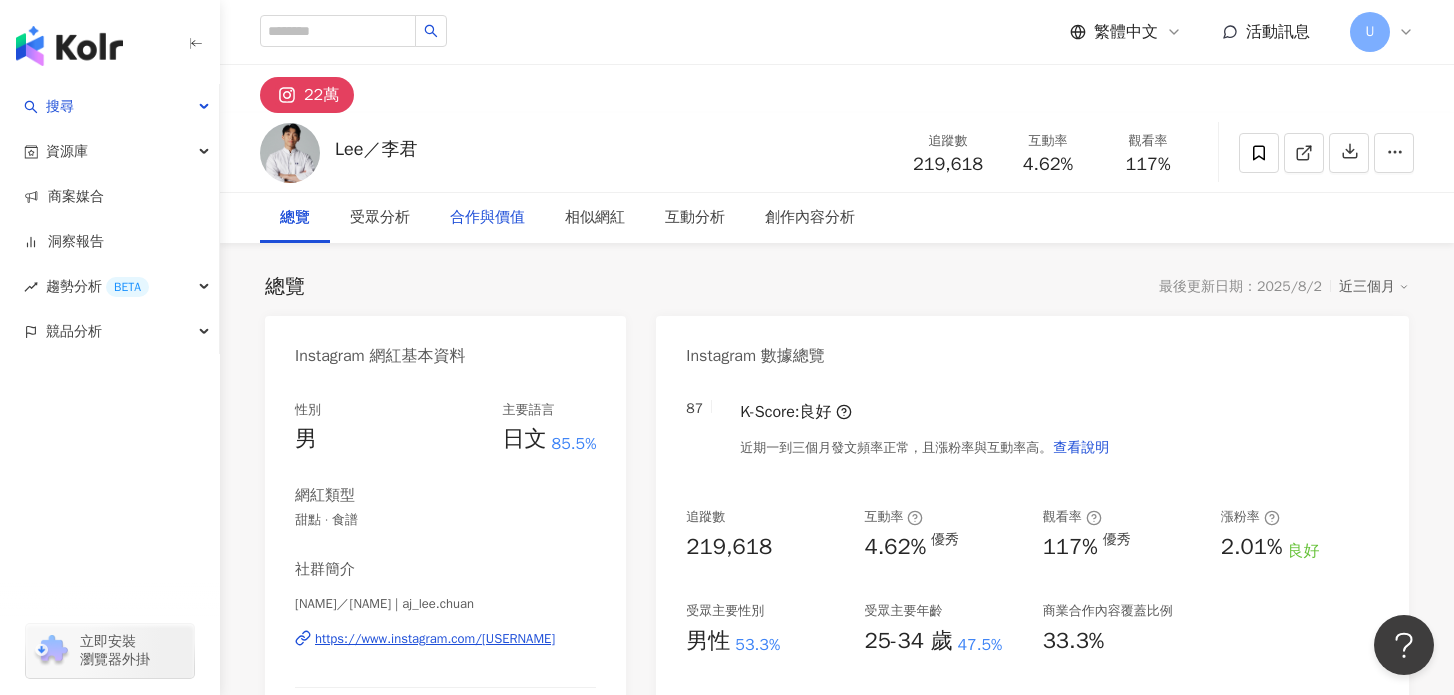 click on "合作與價值" at bounding box center [487, 218] 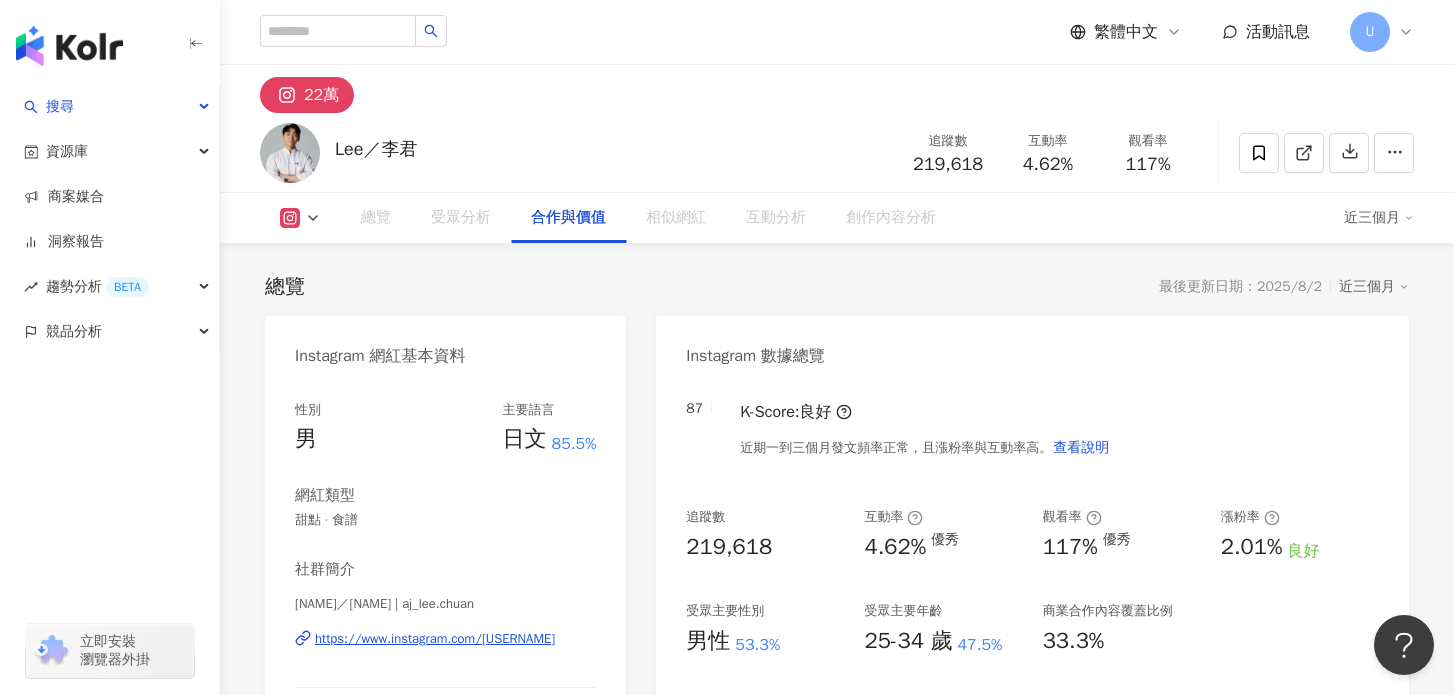 scroll, scrollTop: 2694, scrollLeft: 0, axis: vertical 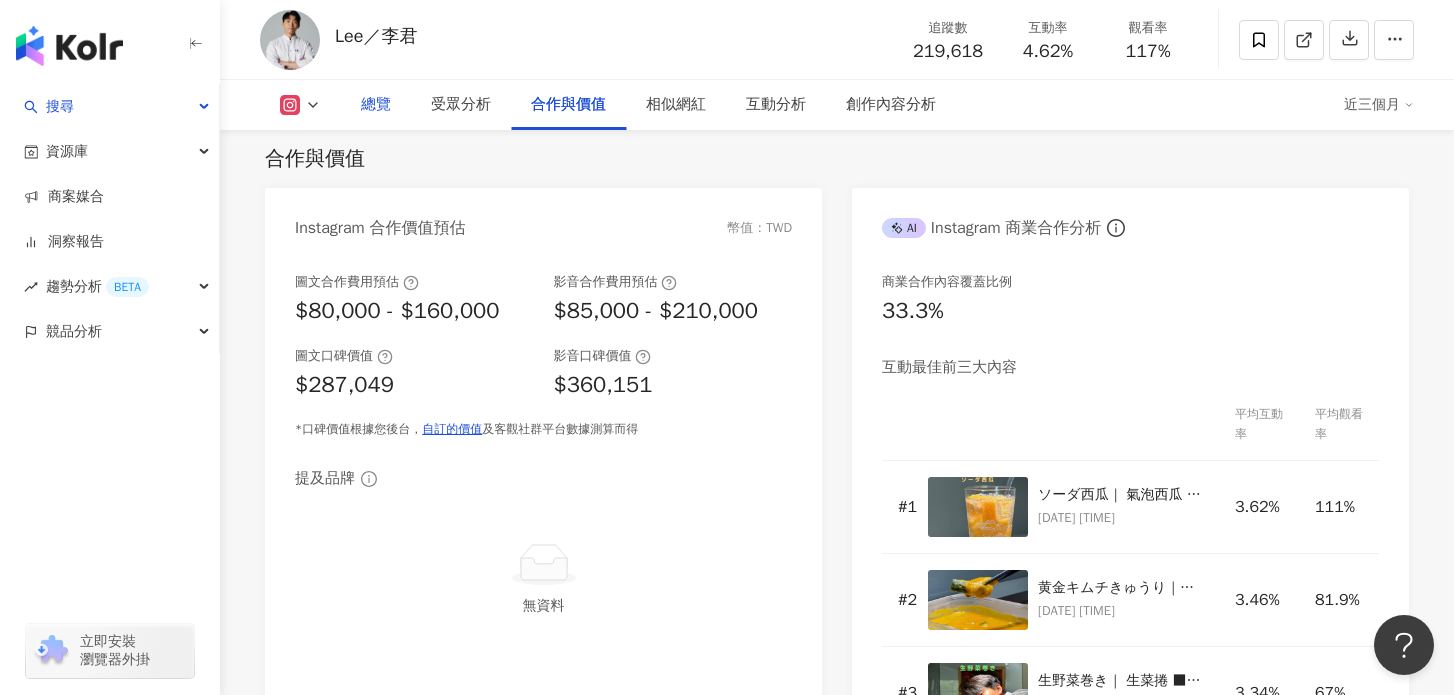click on "總覽" at bounding box center (376, 105) 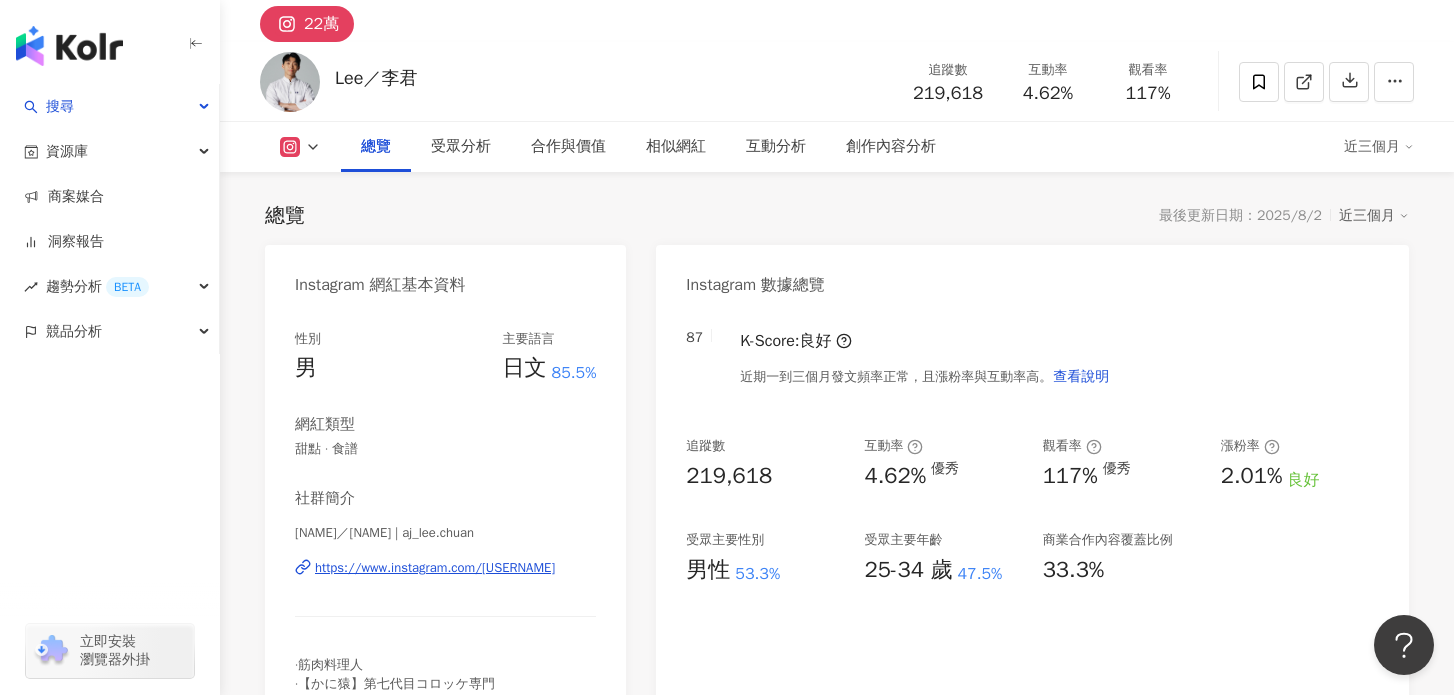 scroll, scrollTop: 117, scrollLeft: 0, axis: vertical 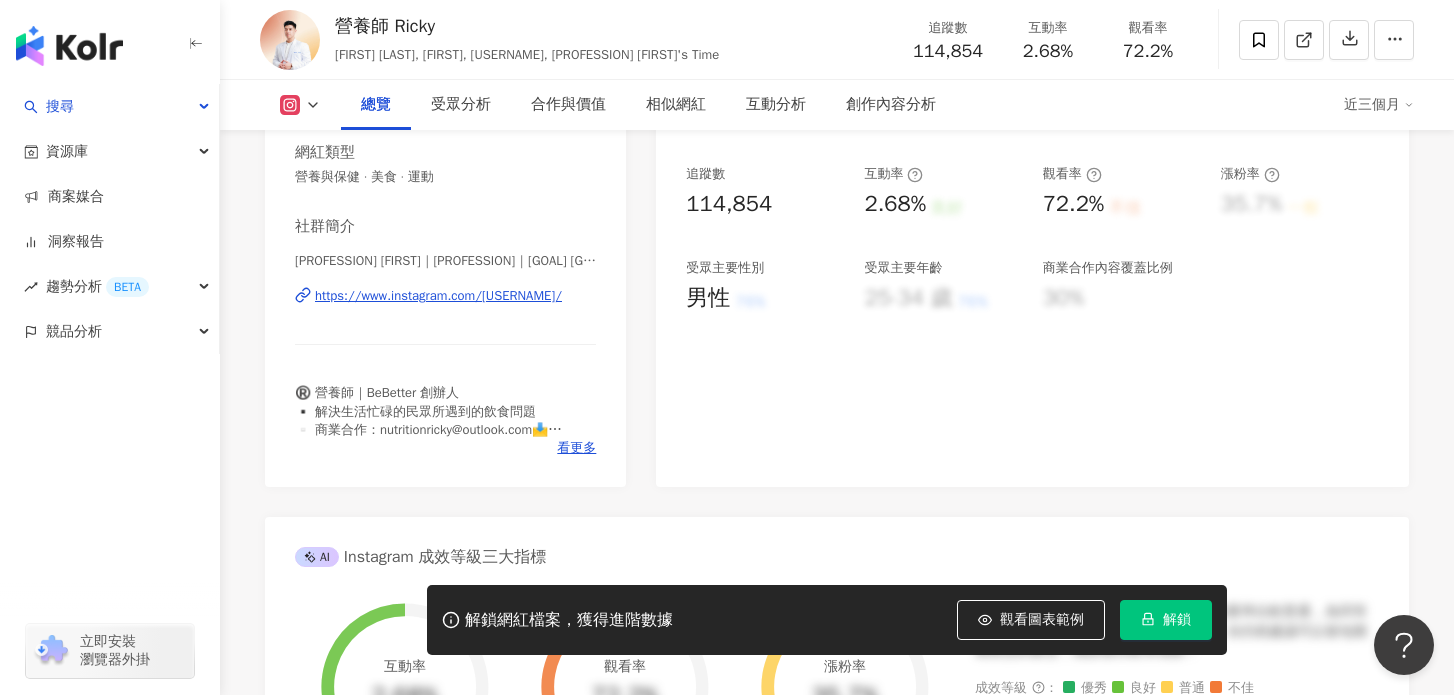 click on "解鎖" at bounding box center (1177, 620) 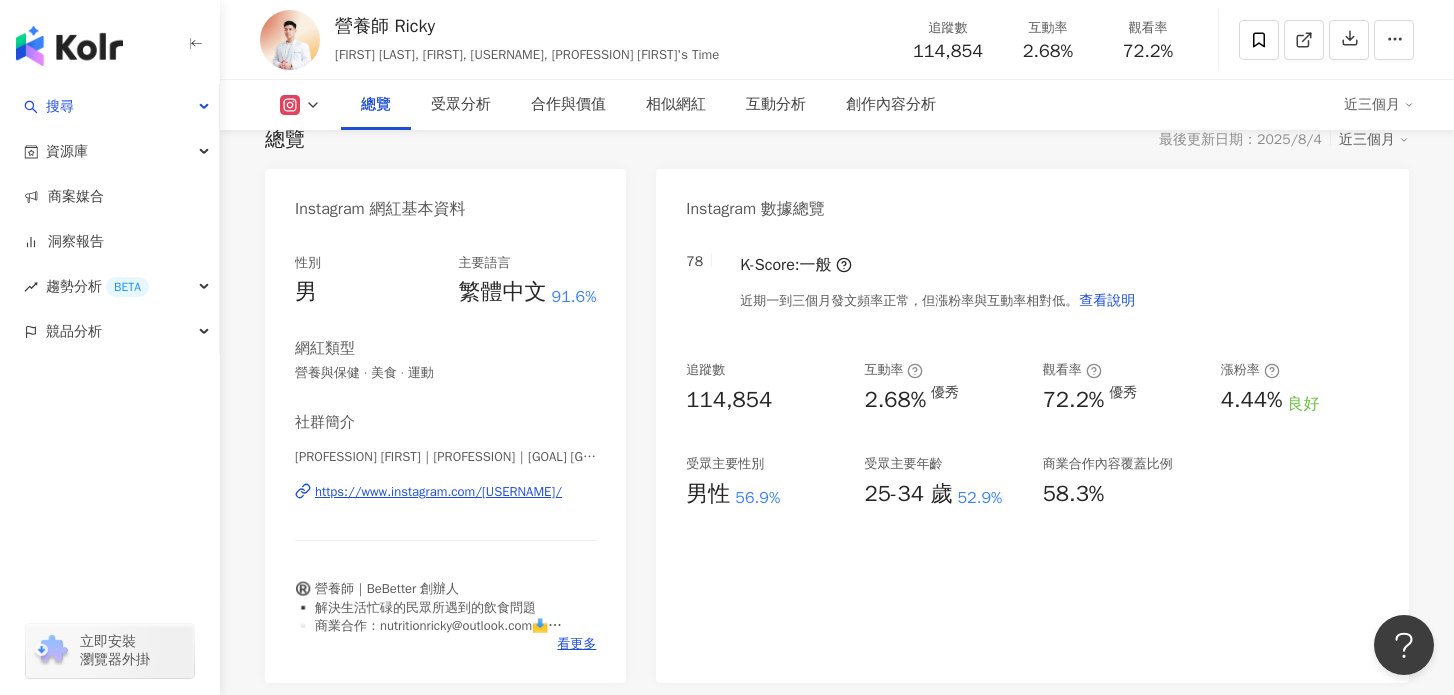 scroll, scrollTop: 143, scrollLeft: 0, axis: vertical 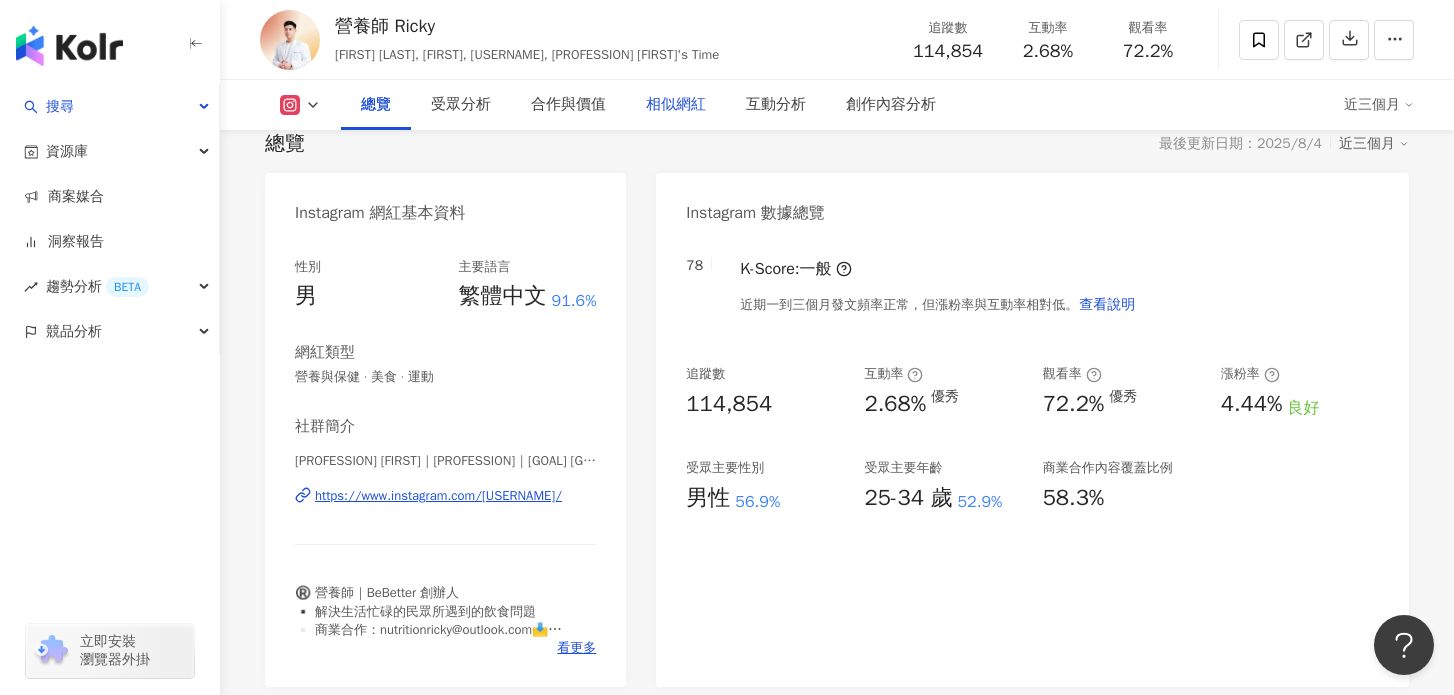 click on "相似網紅" at bounding box center (676, 105) 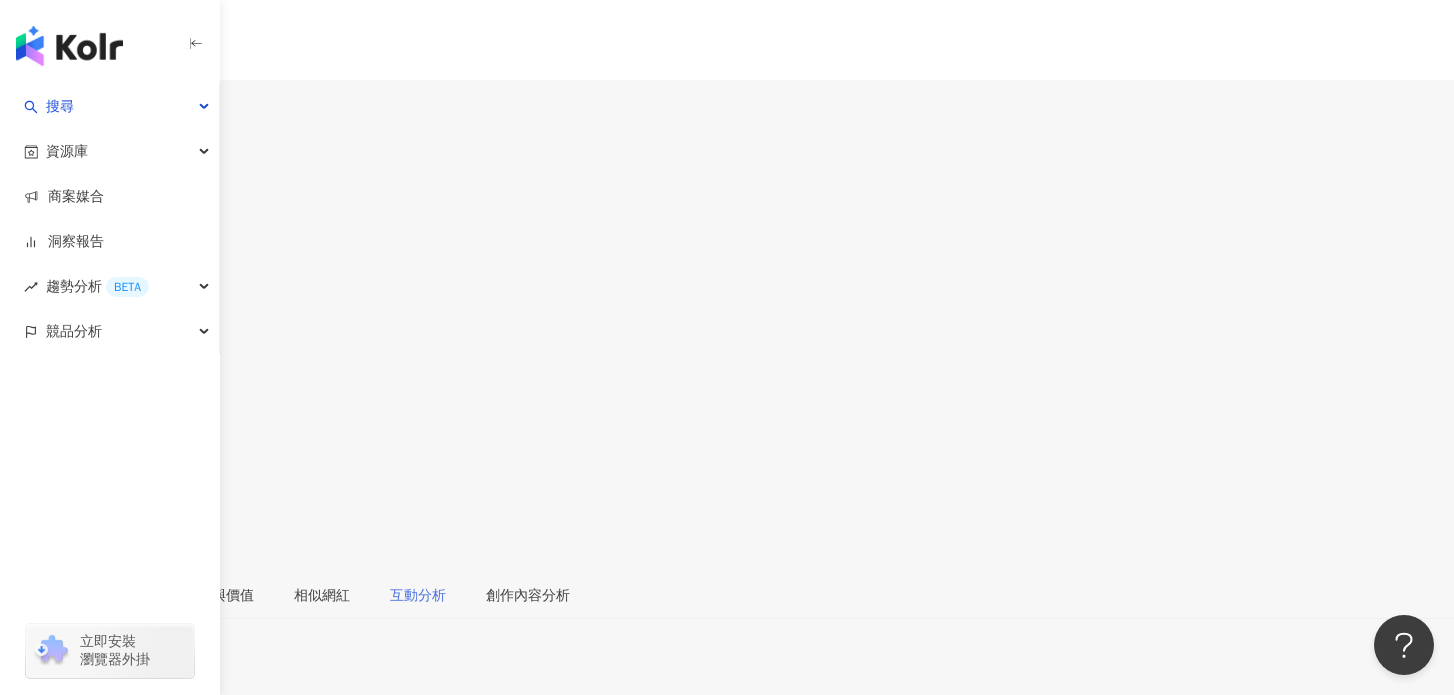 scroll, scrollTop: 28, scrollLeft: 0, axis: vertical 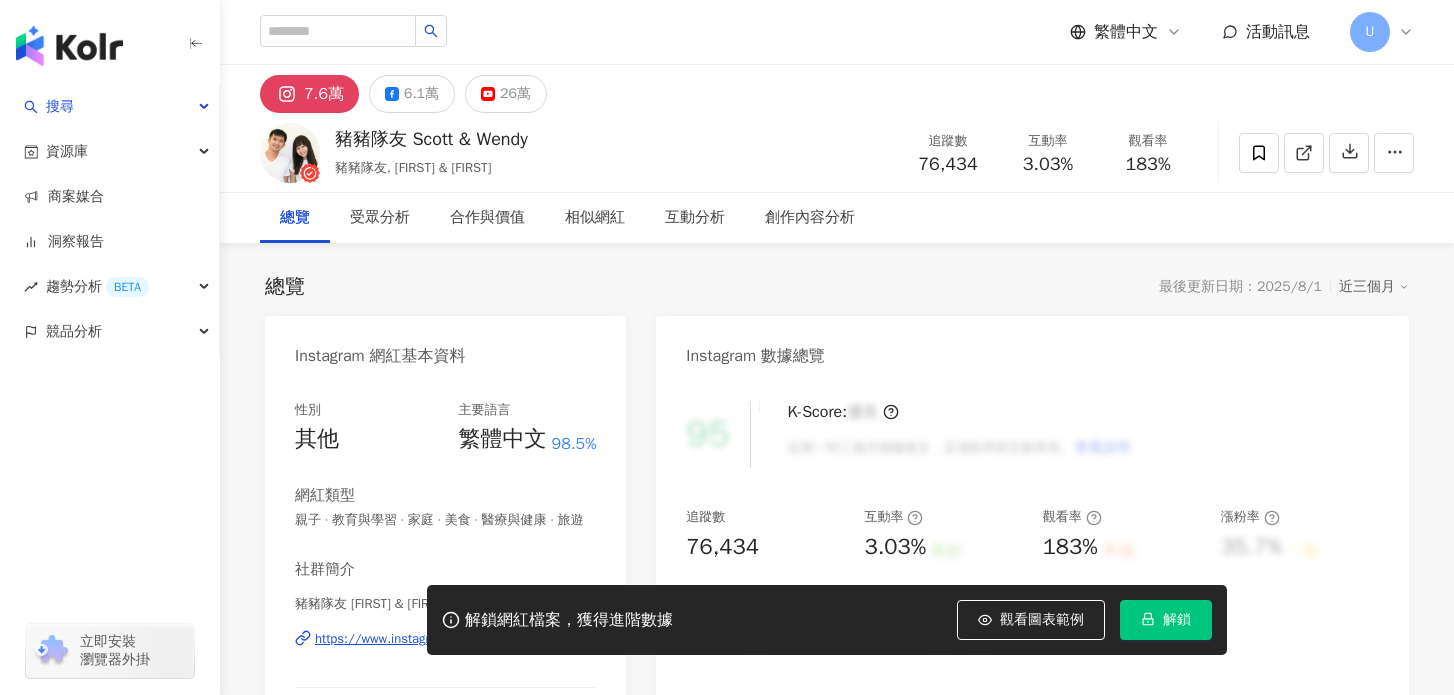 click 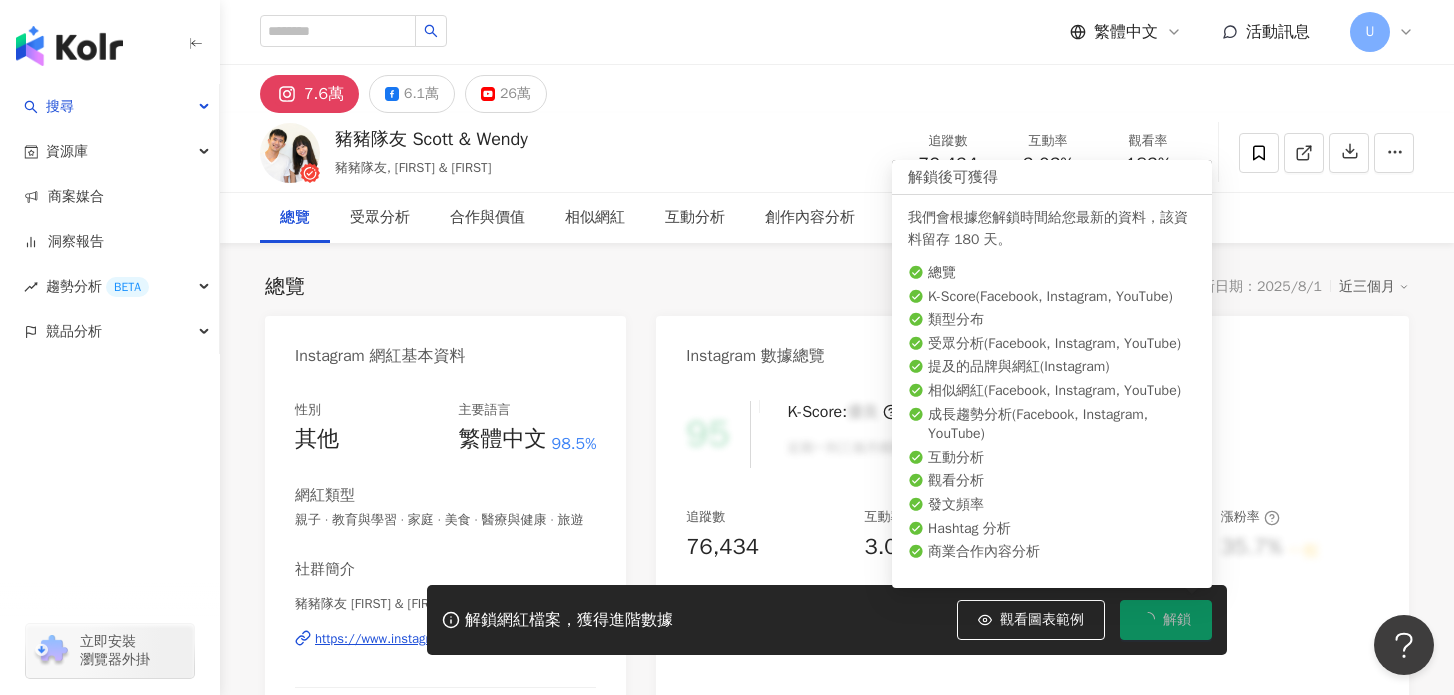 scroll, scrollTop: 0, scrollLeft: 0, axis: both 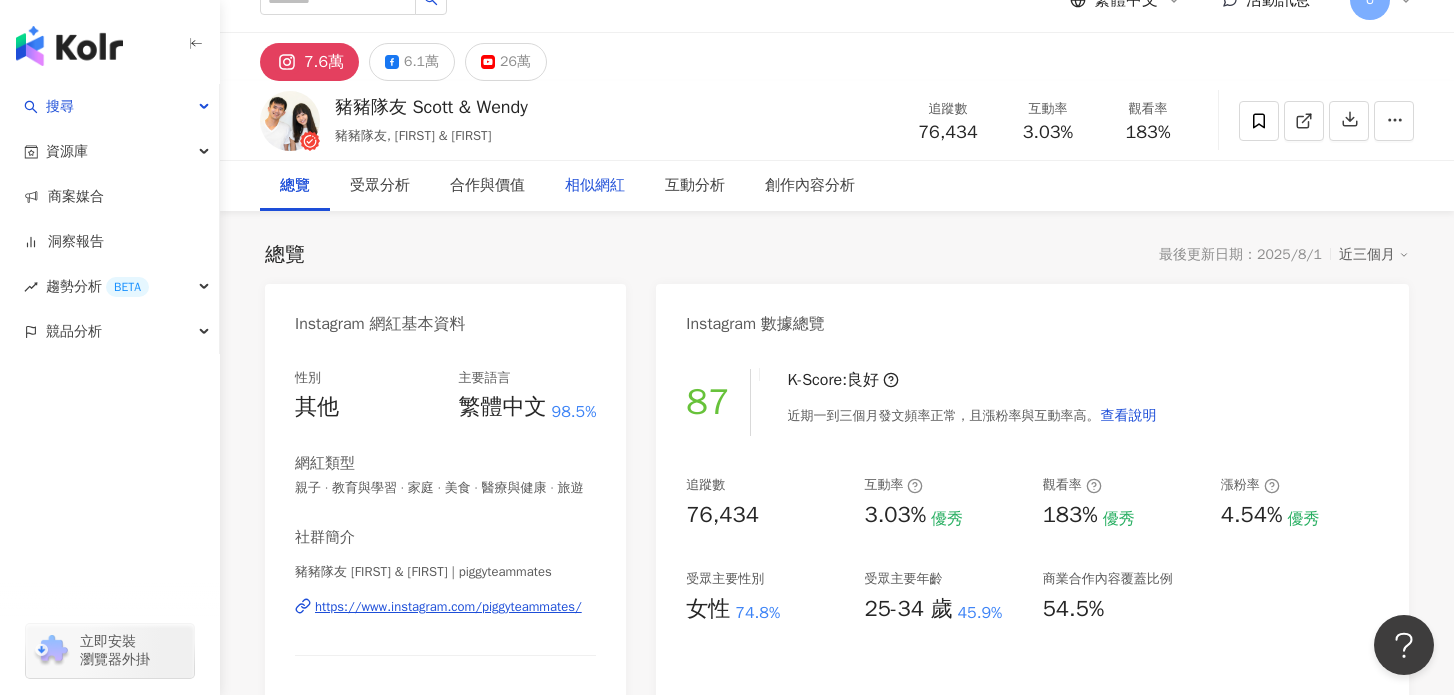 click on "相似網紅" at bounding box center [595, 186] 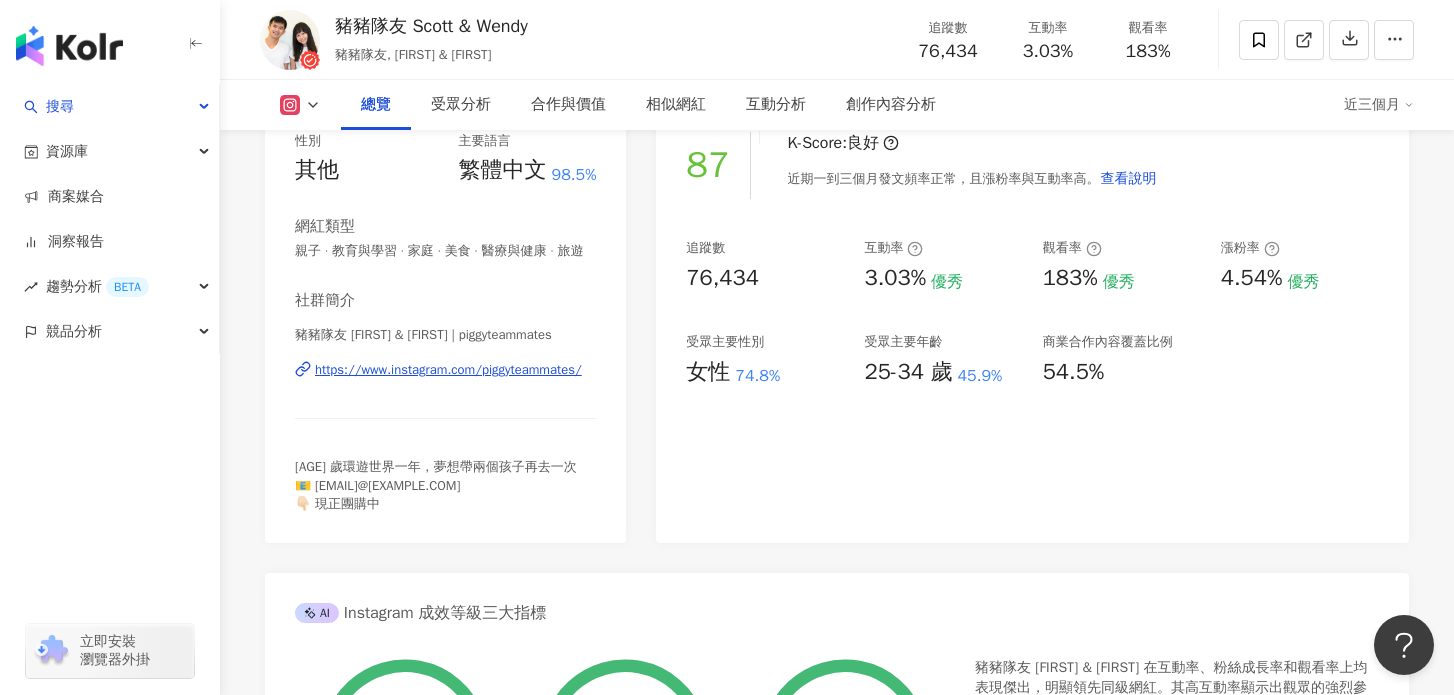 scroll, scrollTop: 0, scrollLeft: 0, axis: both 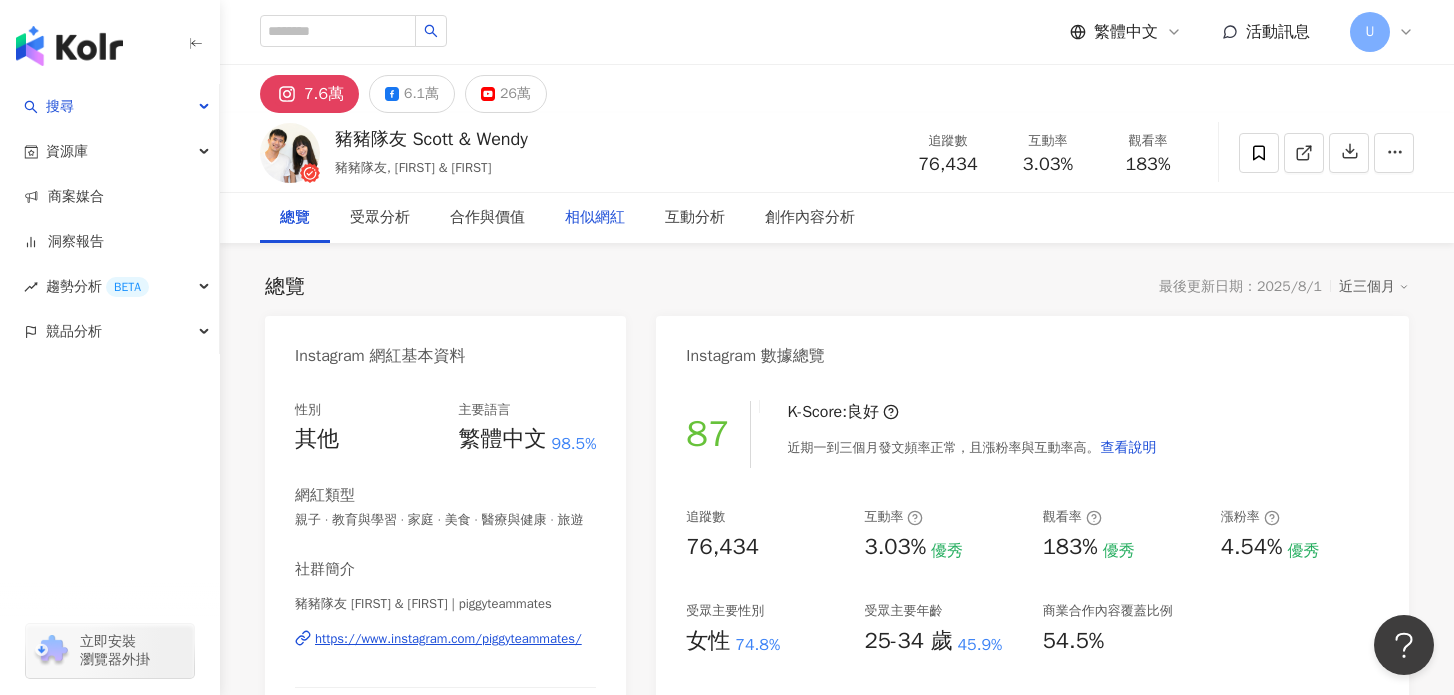 click on "相似網紅" at bounding box center (595, 218) 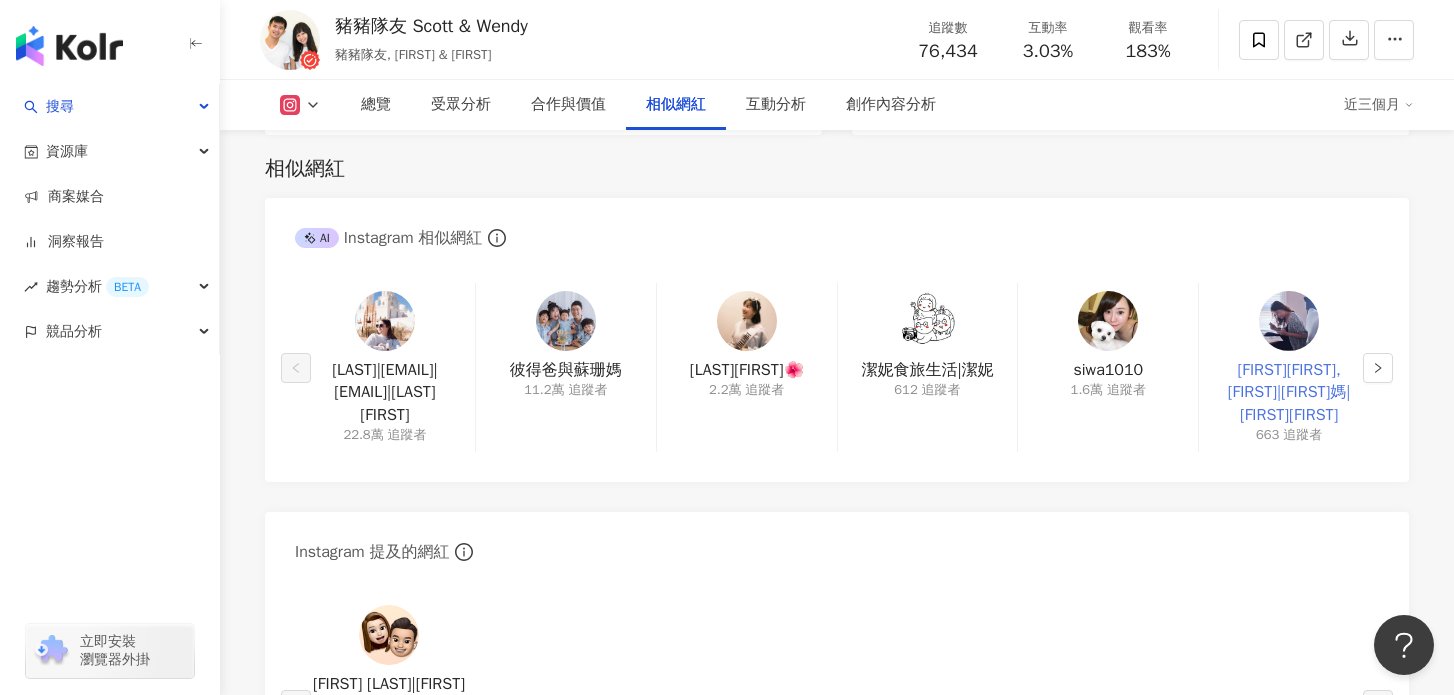 scroll, scrollTop: 3265, scrollLeft: 0, axis: vertical 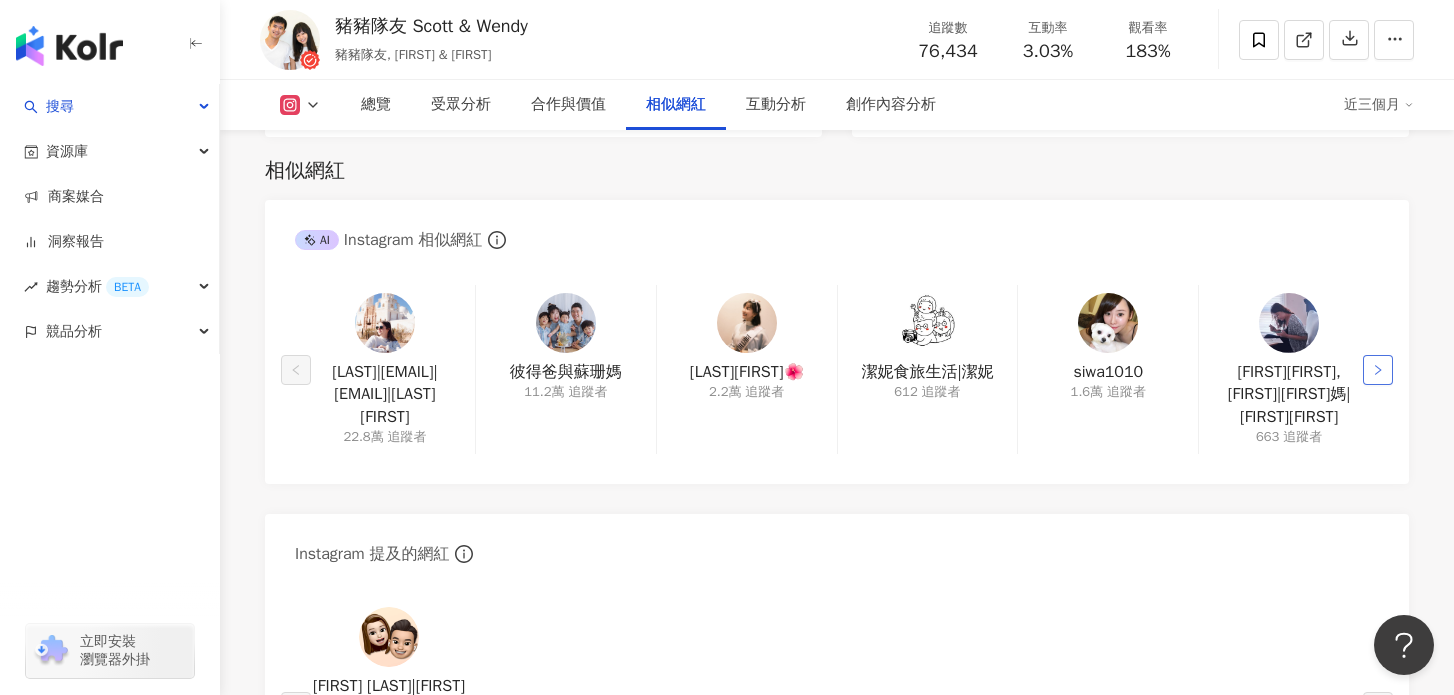 click 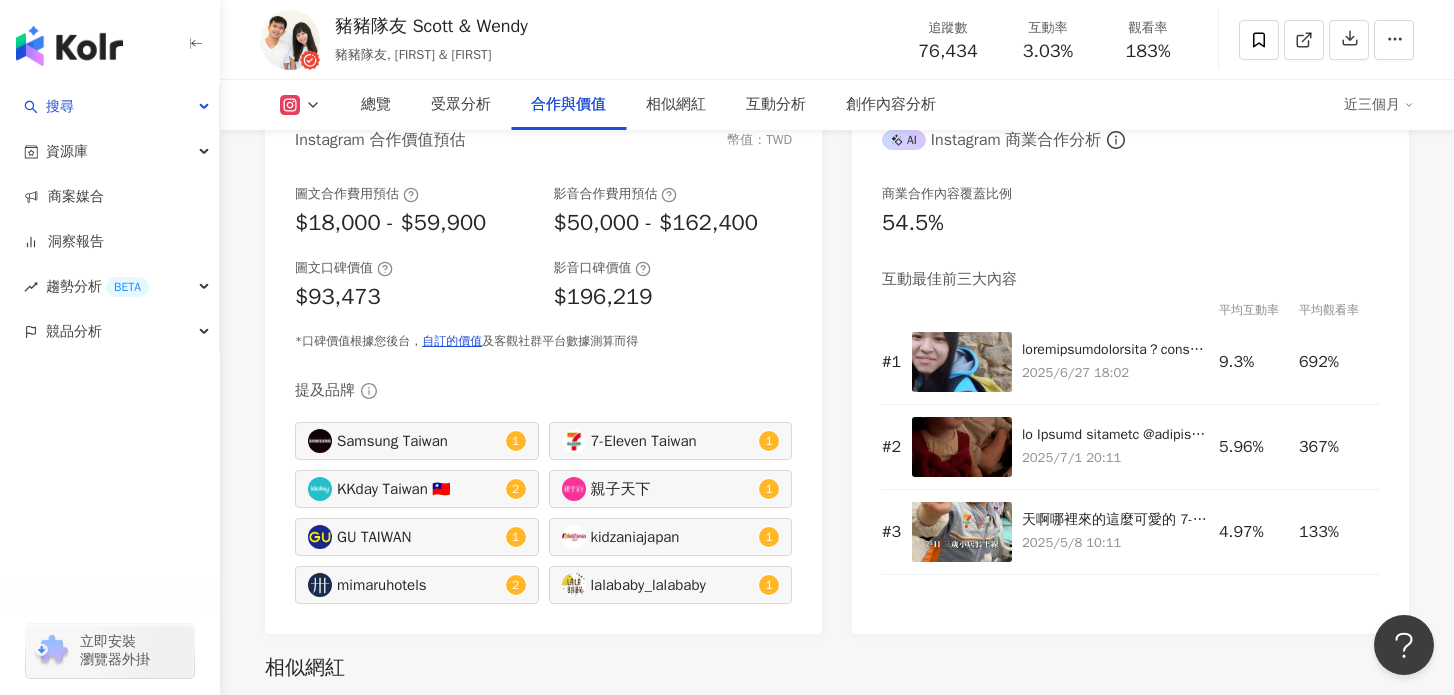 scroll, scrollTop: 2887, scrollLeft: 0, axis: vertical 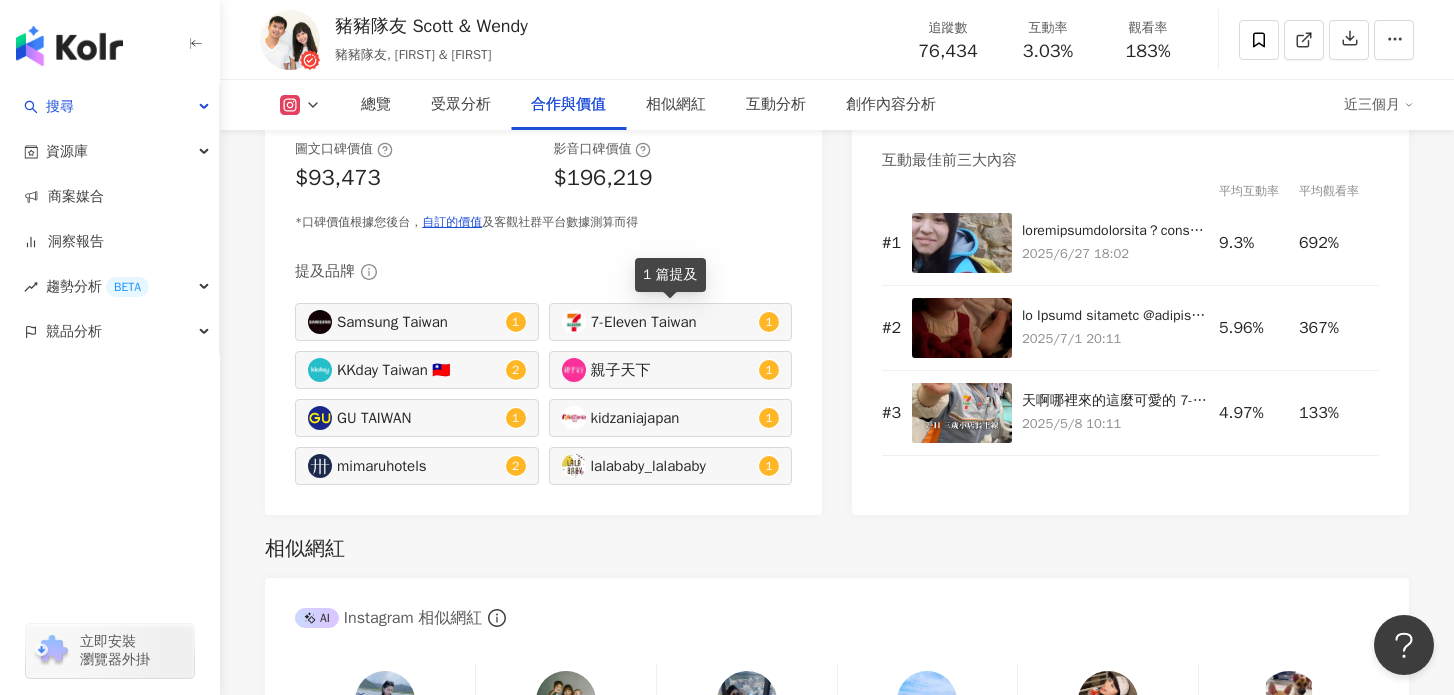 click on "7-Eleven Taiwan" at bounding box center [673, 322] 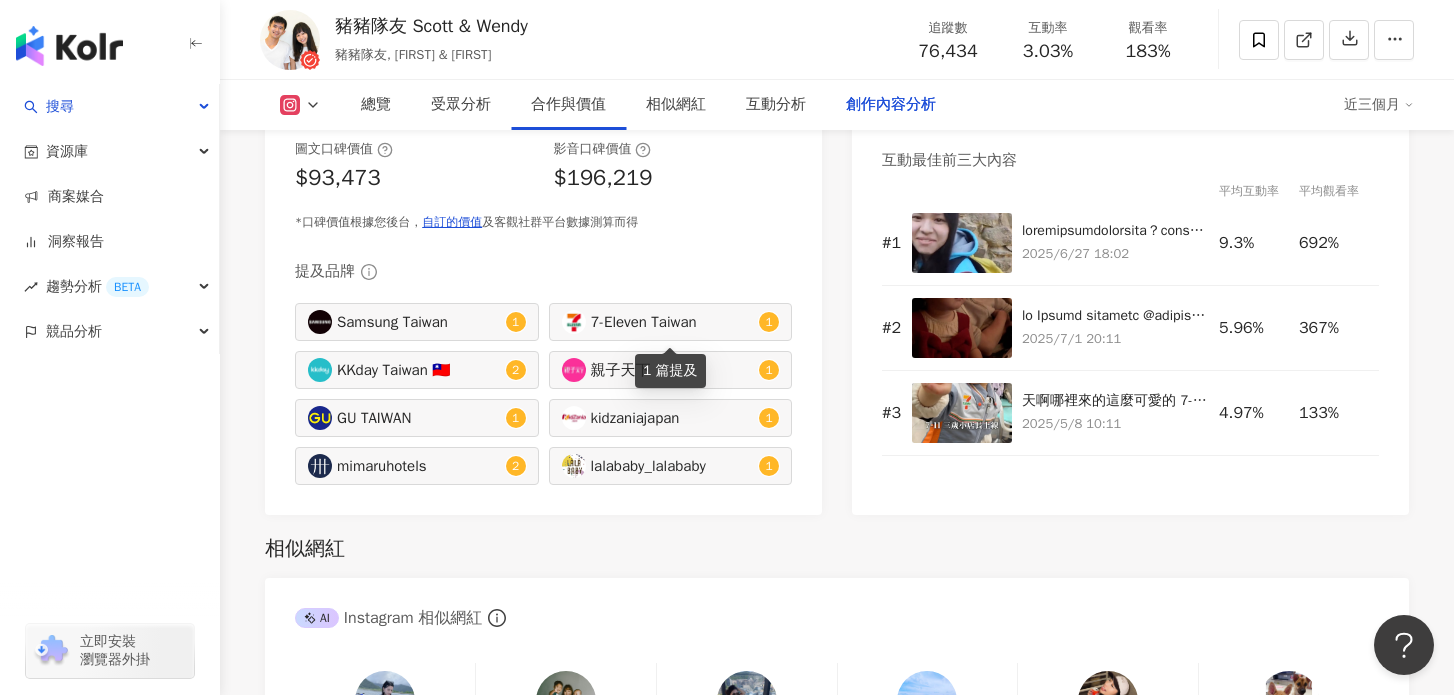 type on "*********" 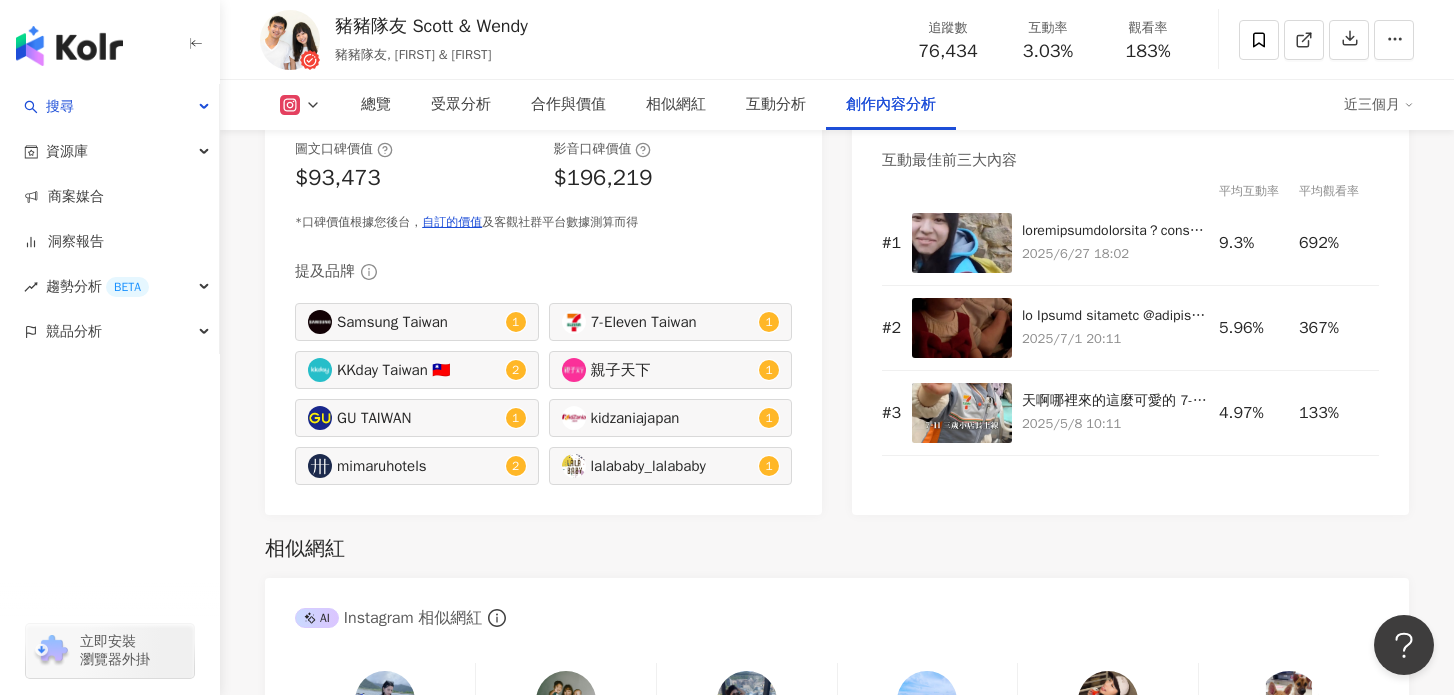 scroll, scrollTop: 6106, scrollLeft: 0, axis: vertical 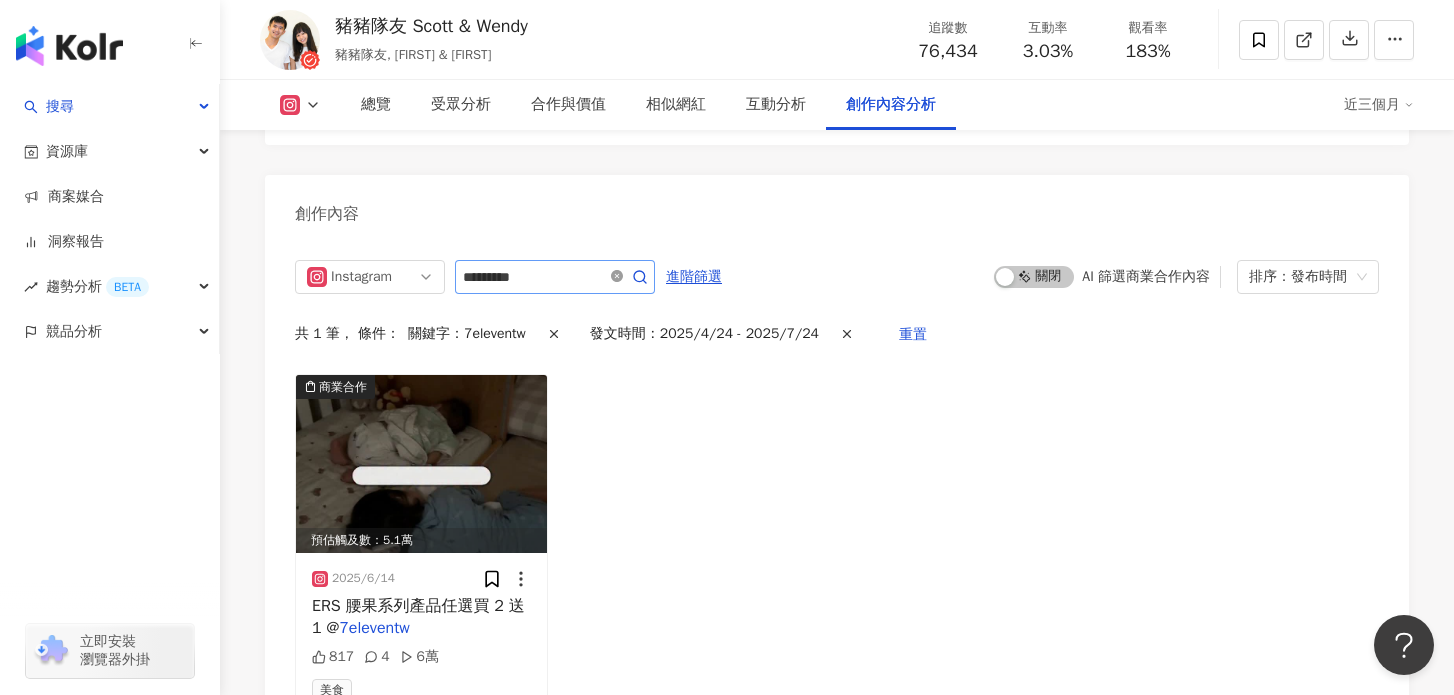 click 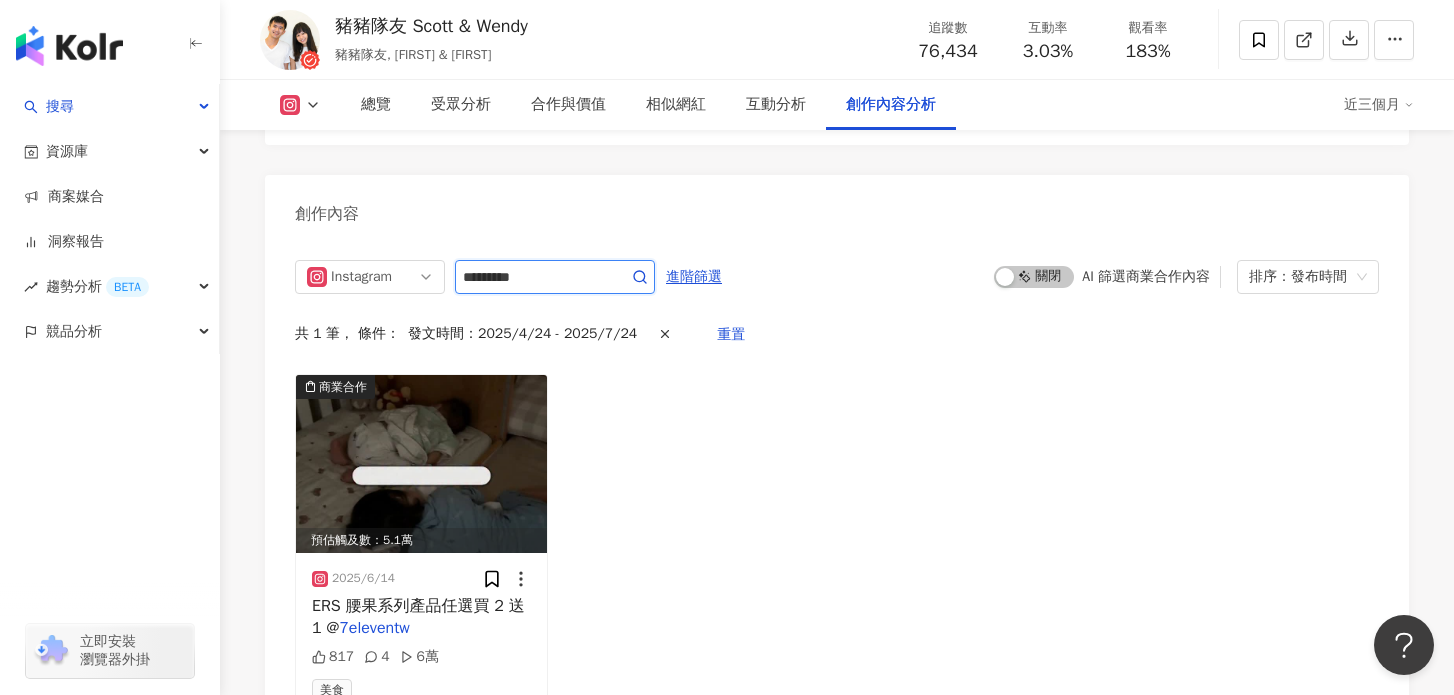 type 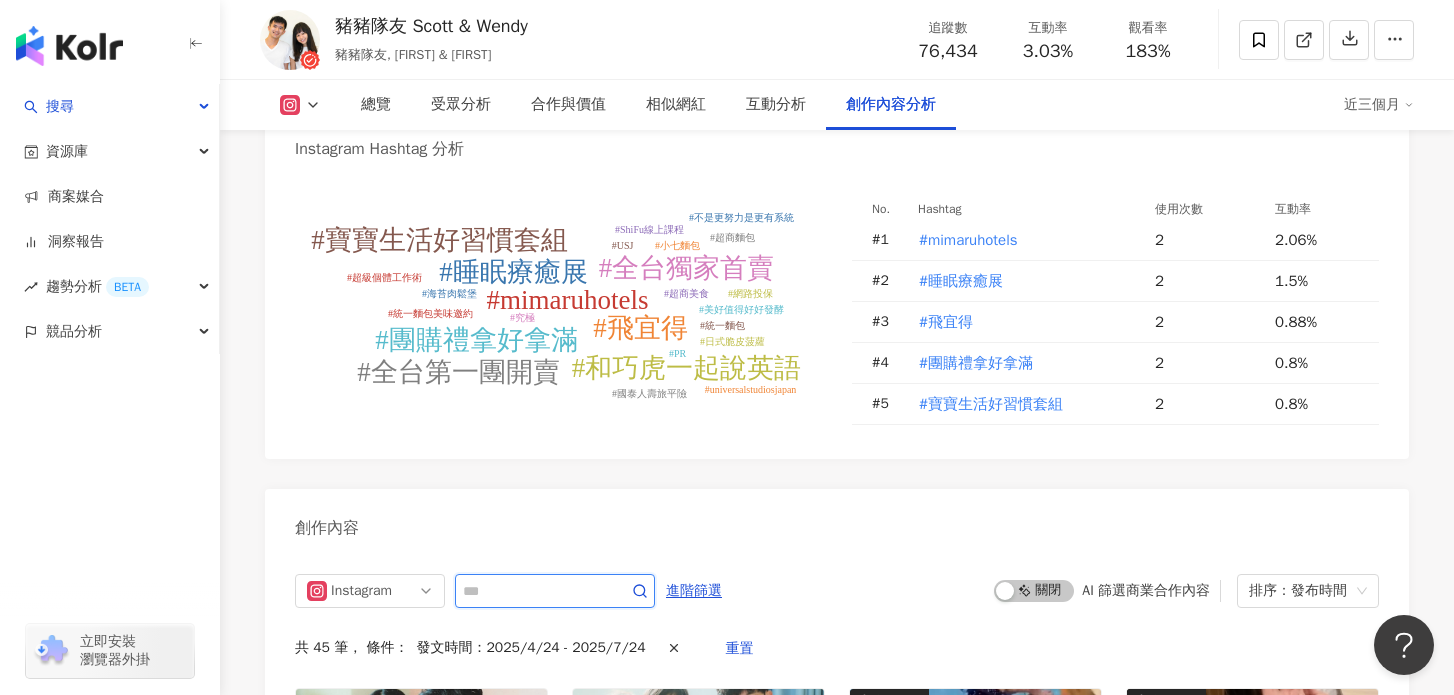 scroll, scrollTop: 6097, scrollLeft: 0, axis: vertical 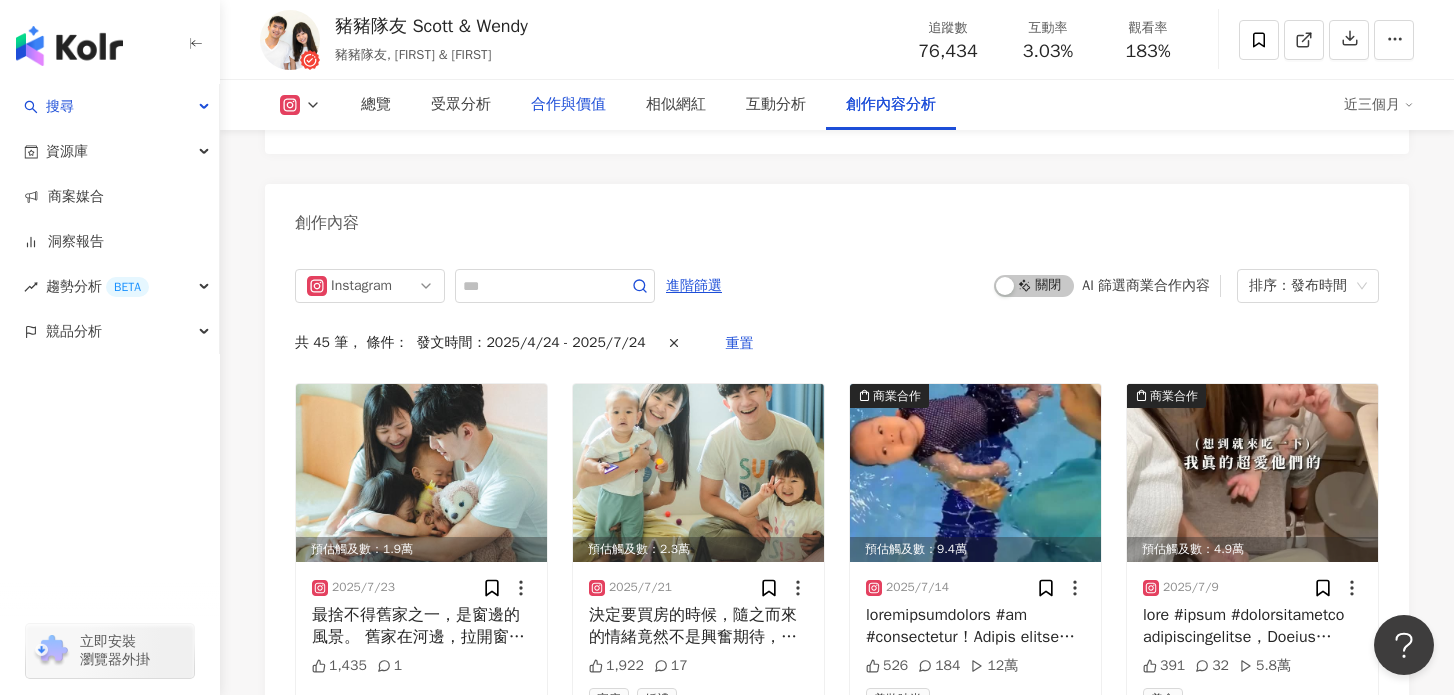 click on "合作與價值" at bounding box center [568, 105] 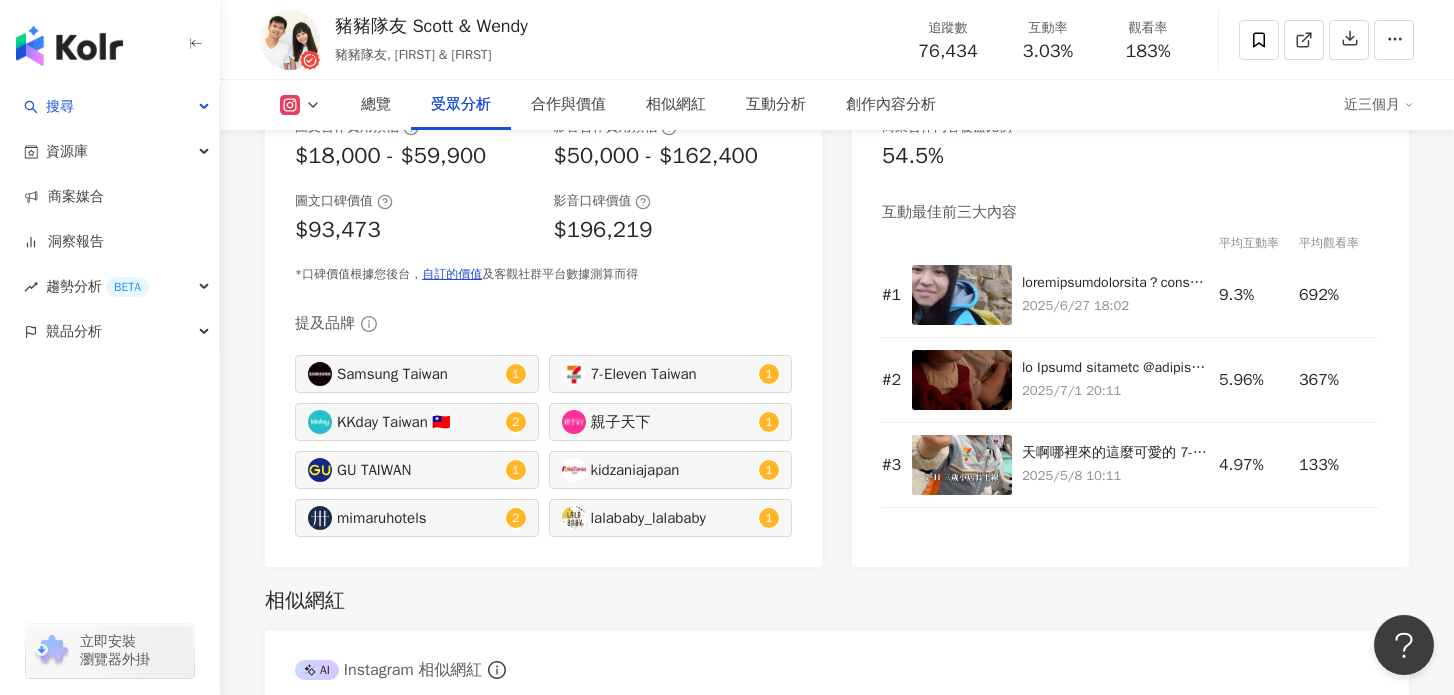 scroll, scrollTop: 2563, scrollLeft: 0, axis: vertical 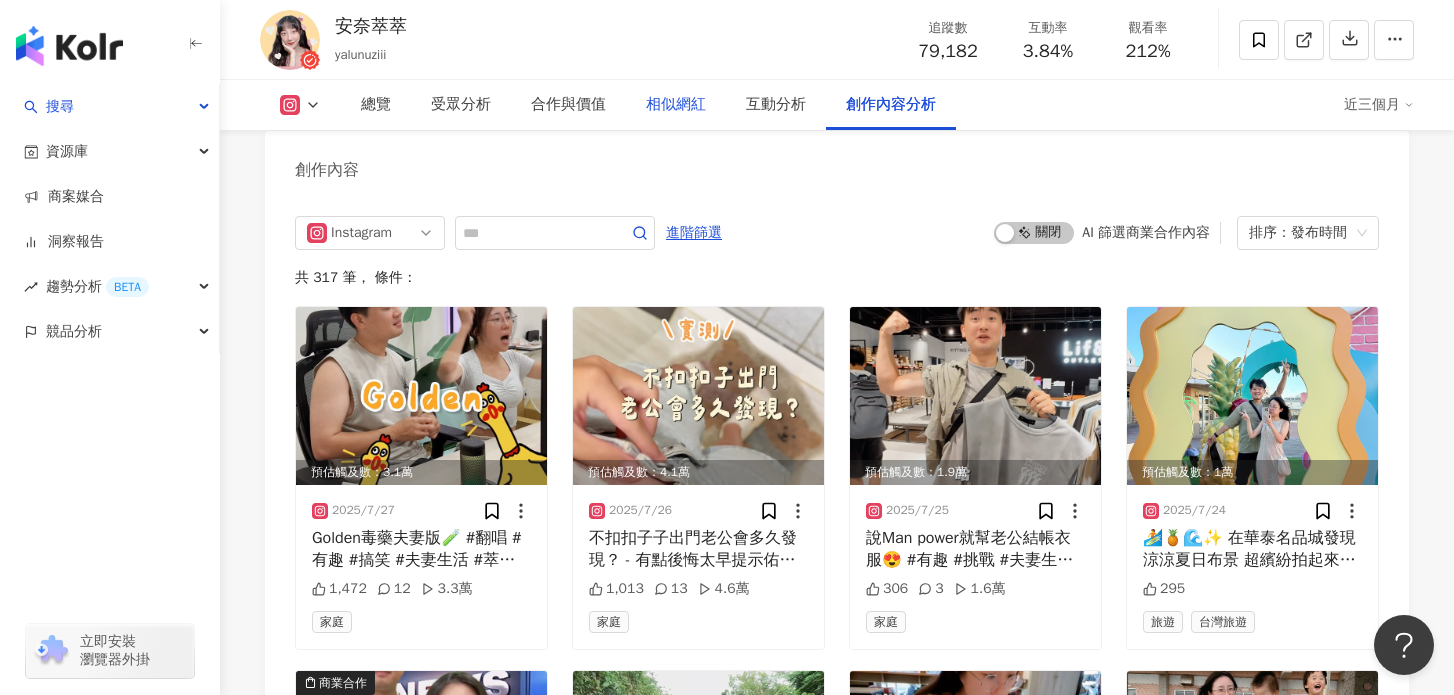click on "相似網紅" at bounding box center [676, 105] 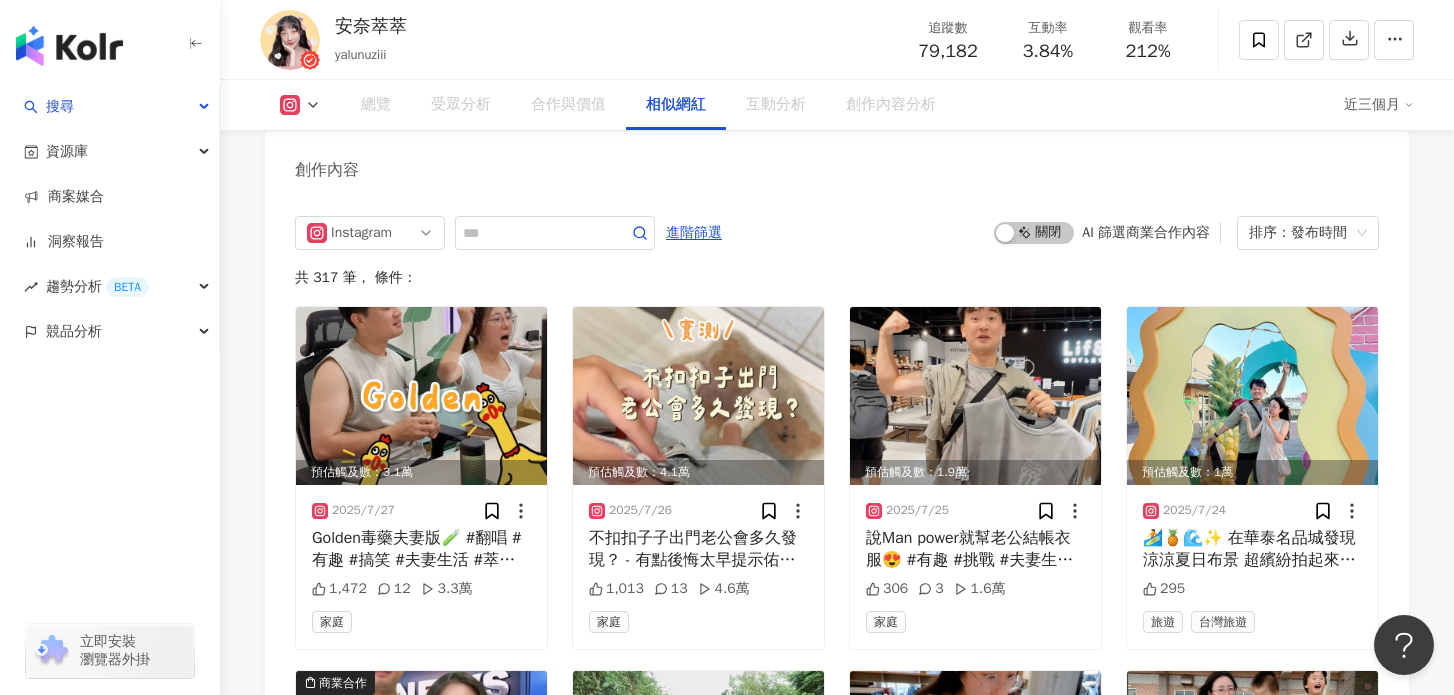 scroll, scrollTop: 3262, scrollLeft: 0, axis: vertical 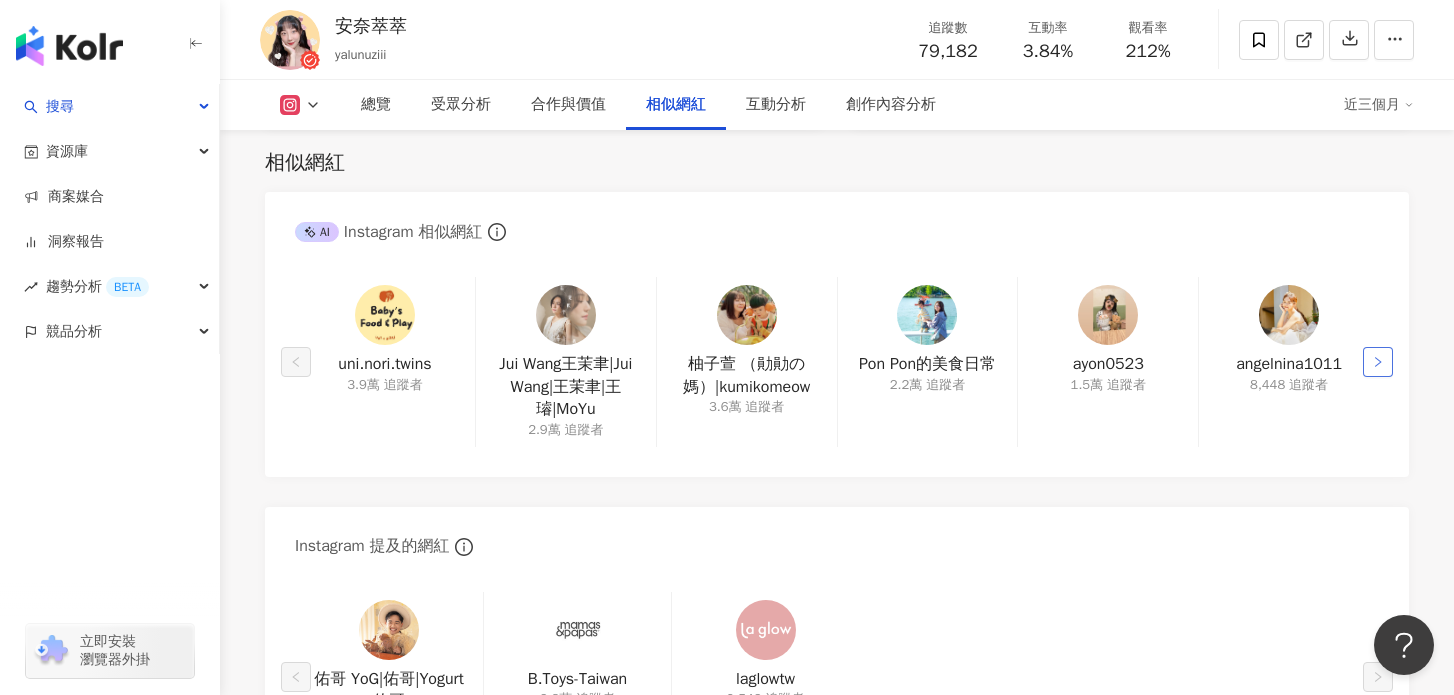 click 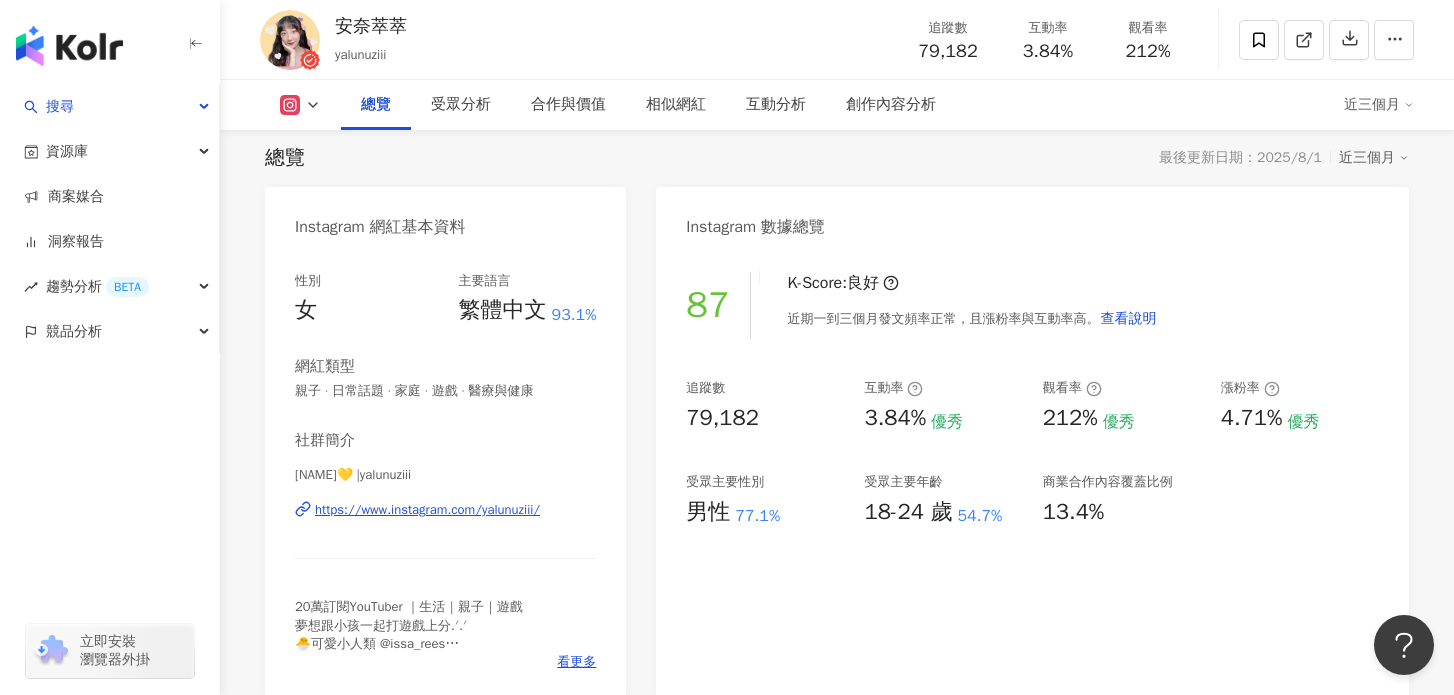 scroll, scrollTop: 0, scrollLeft: 0, axis: both 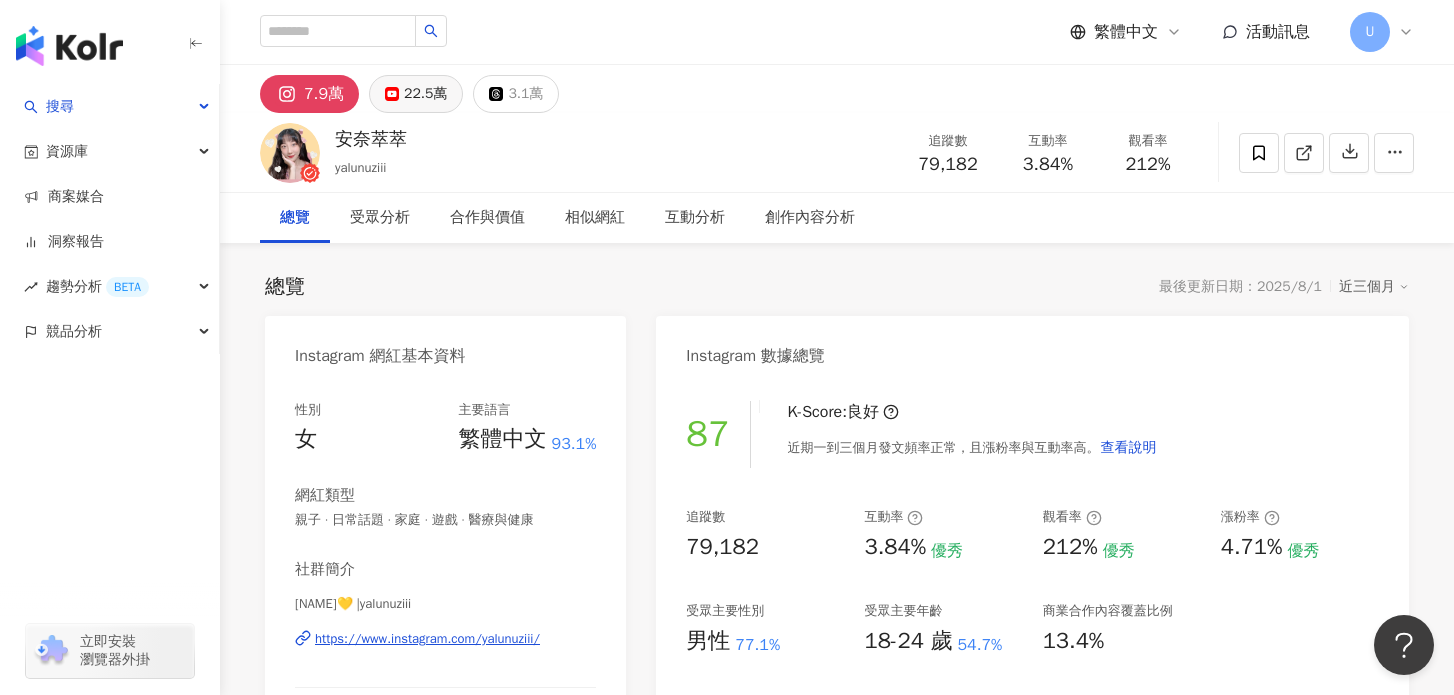 click on "22.5萬" at bounding box center [425, 94] 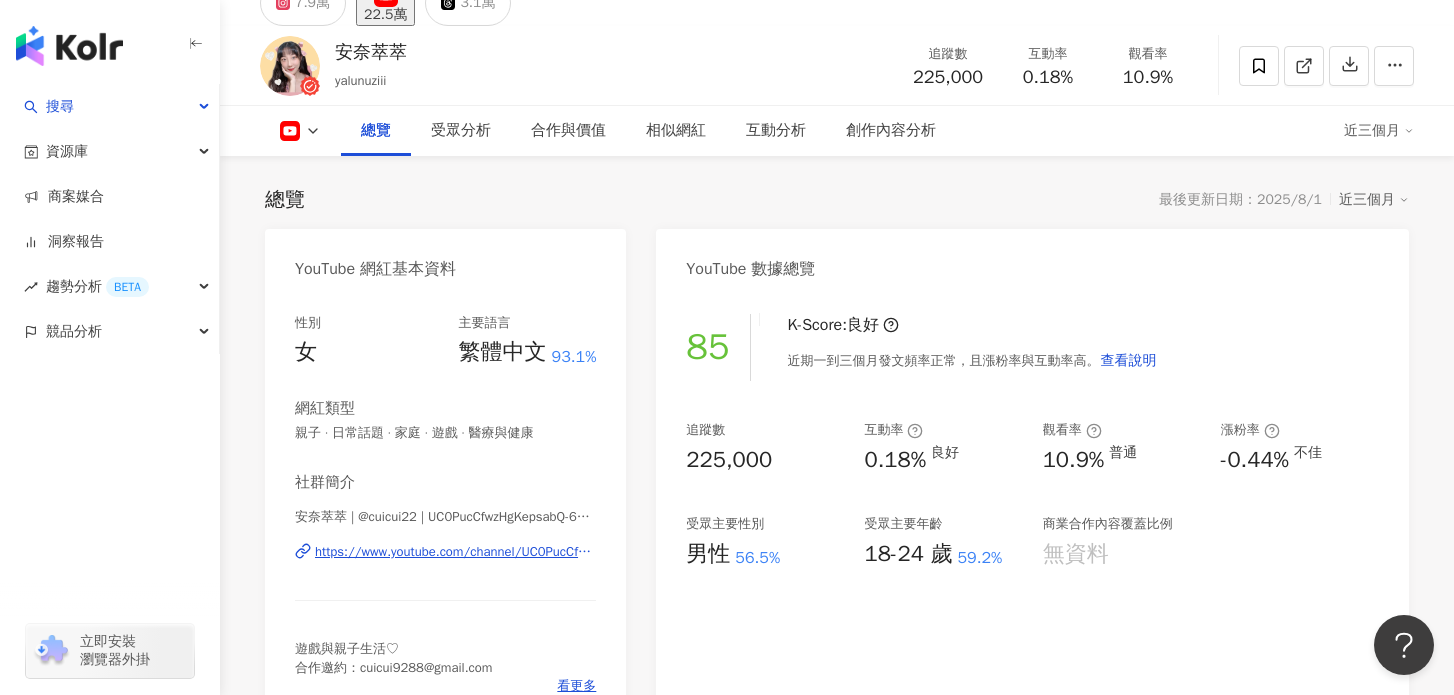 scroll, scrollTop: 0, scrollLeft: 0, axis: both 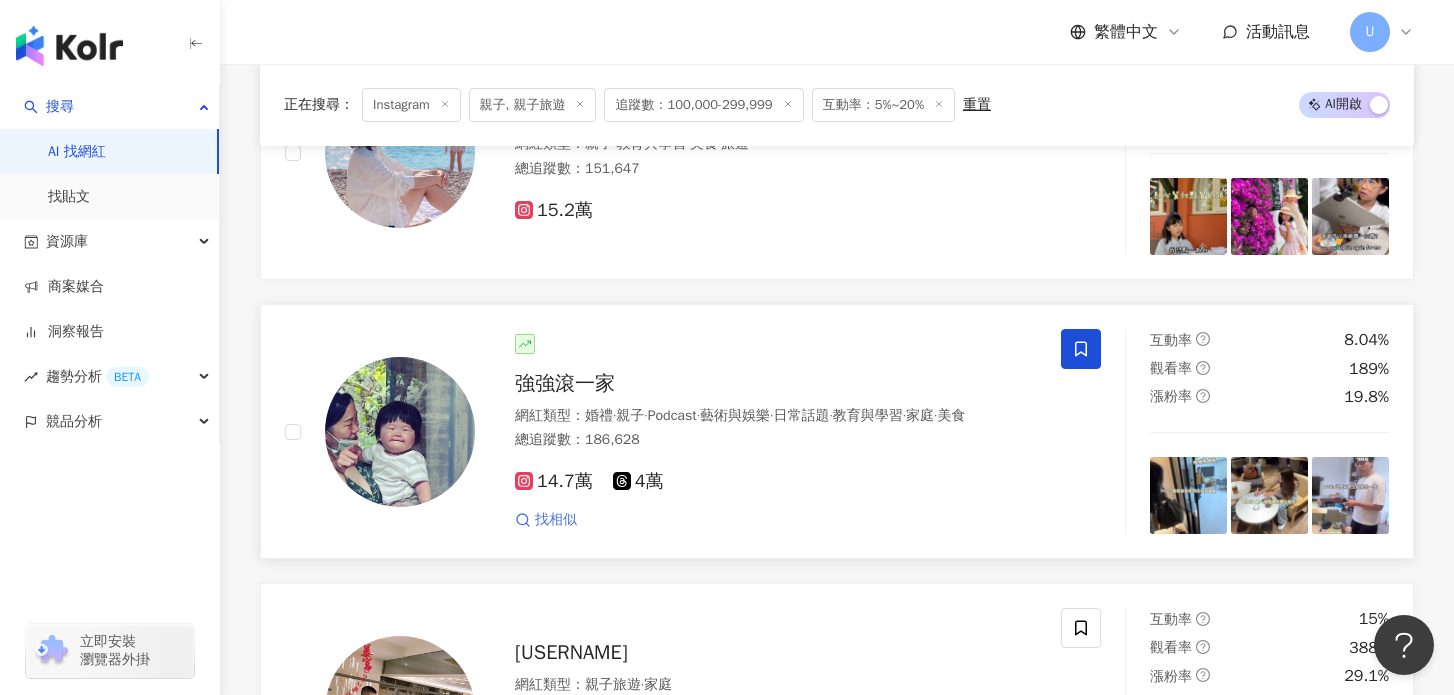 click on "找相似" at bounding box center [556, 520] 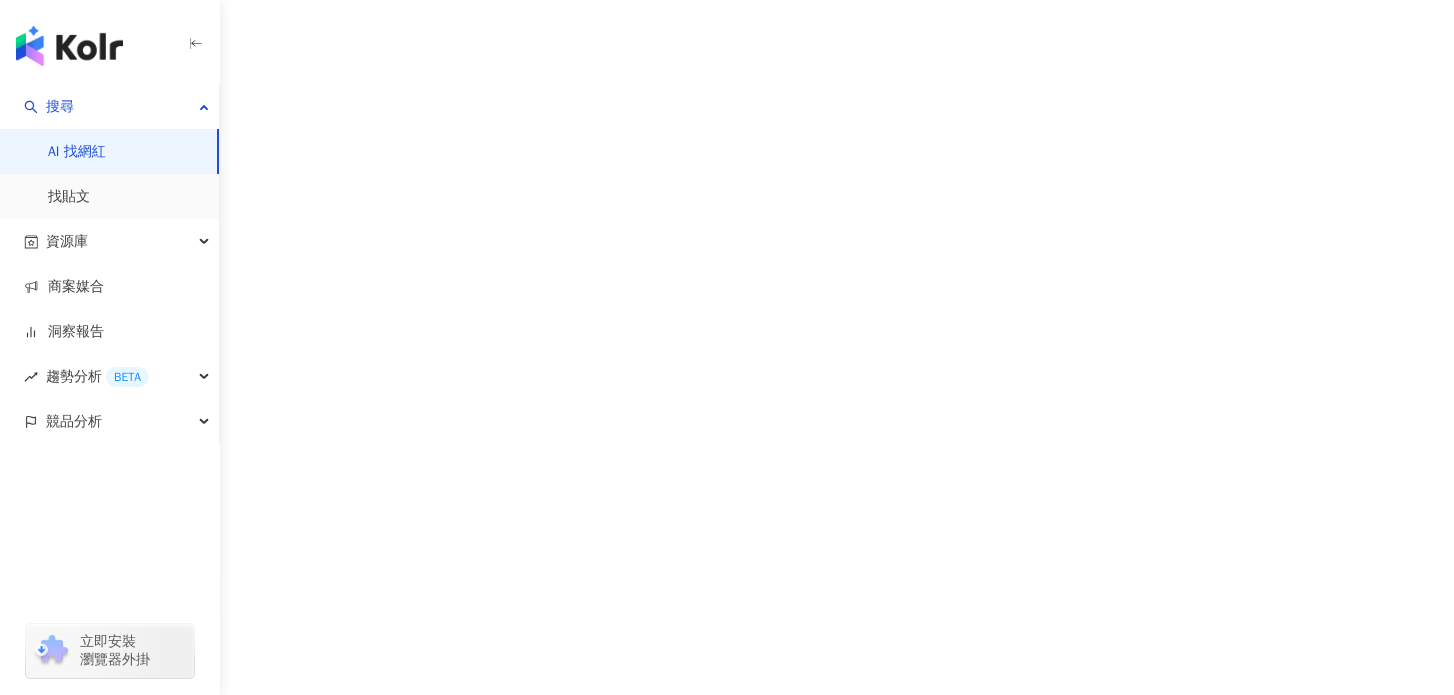 scroll, scrollTop: 0, scrollLeft: 0, axis: both 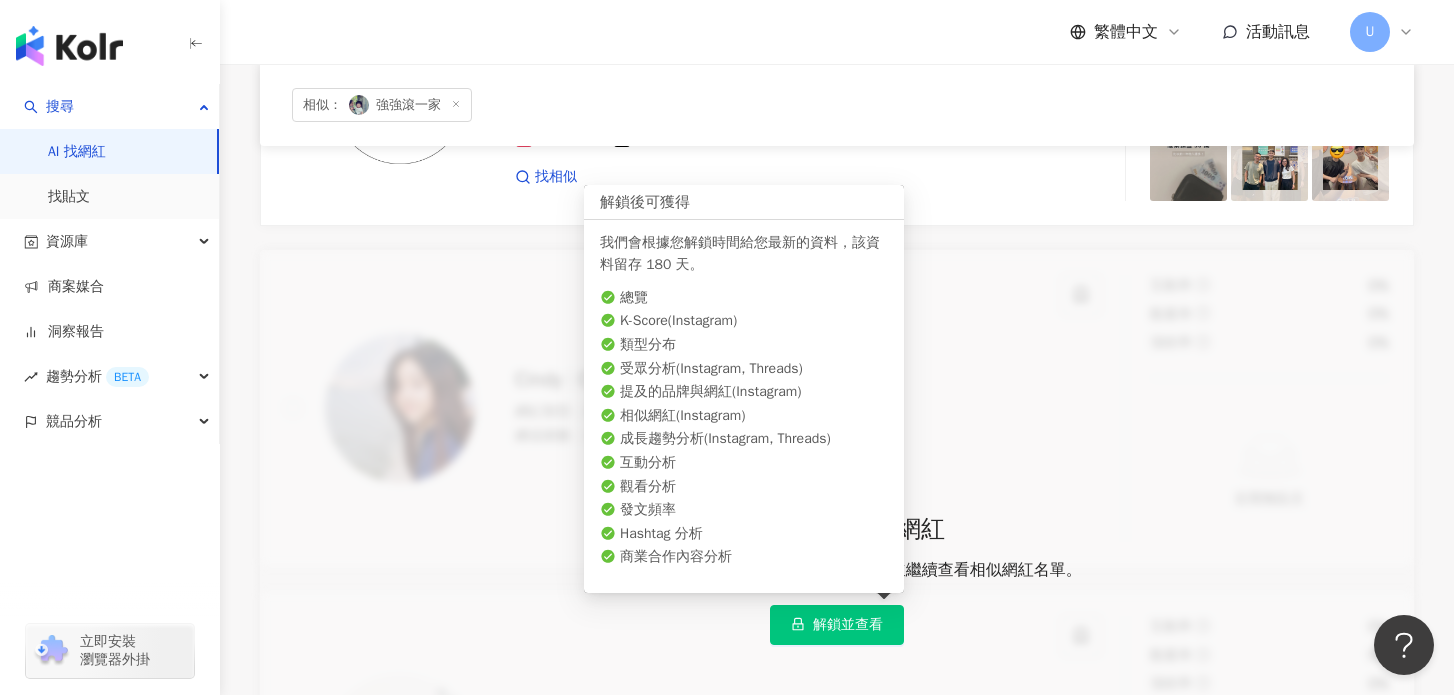 click on "解鎖並查看" at bounding box center [848, 625] 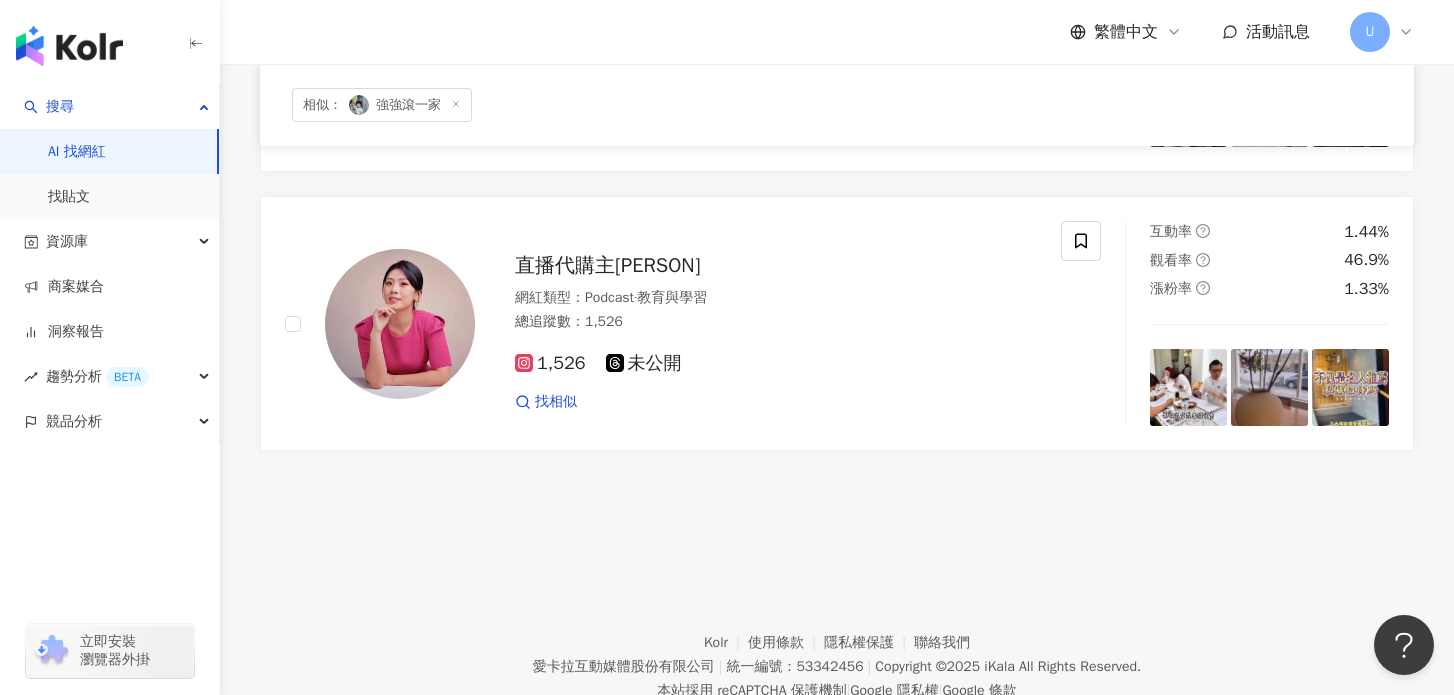 scroll, scrollTop: 3291, scrollLeft: 0, axis: vertical 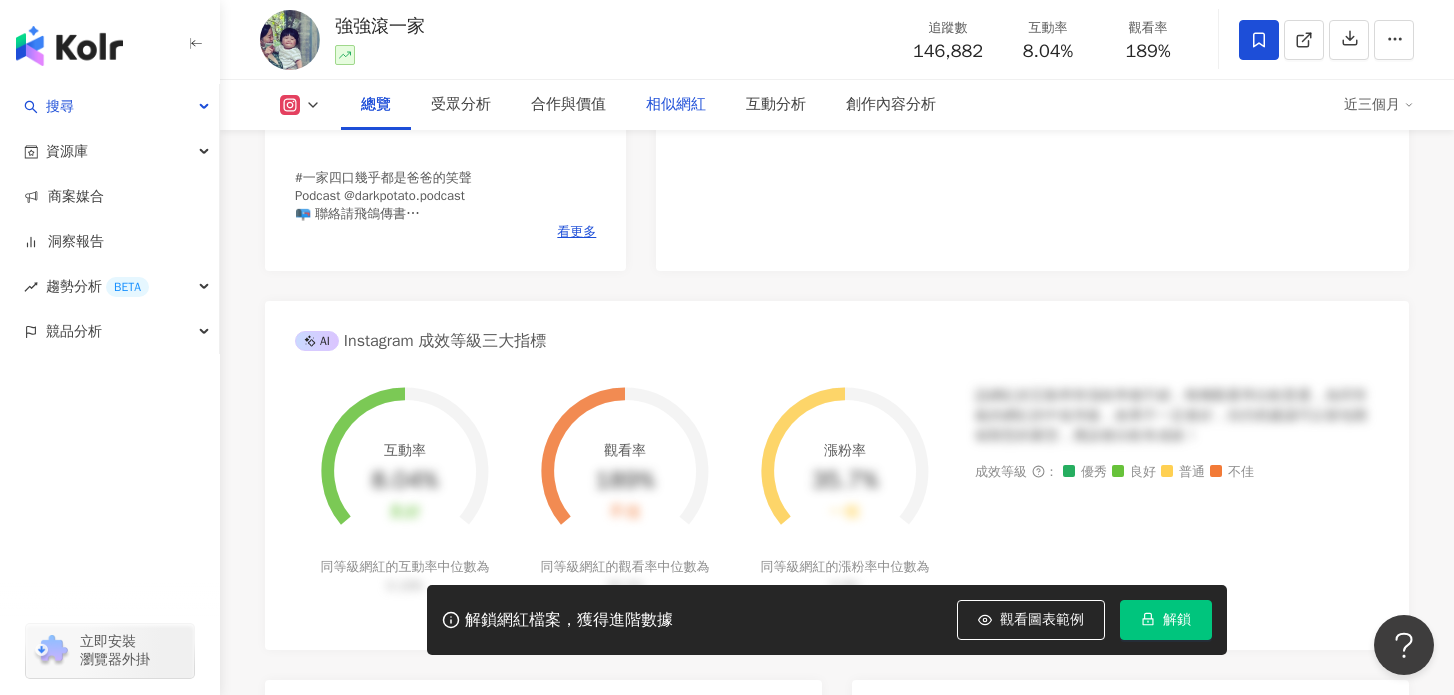 click on "相似網紅" at bounding box center [676, 105] 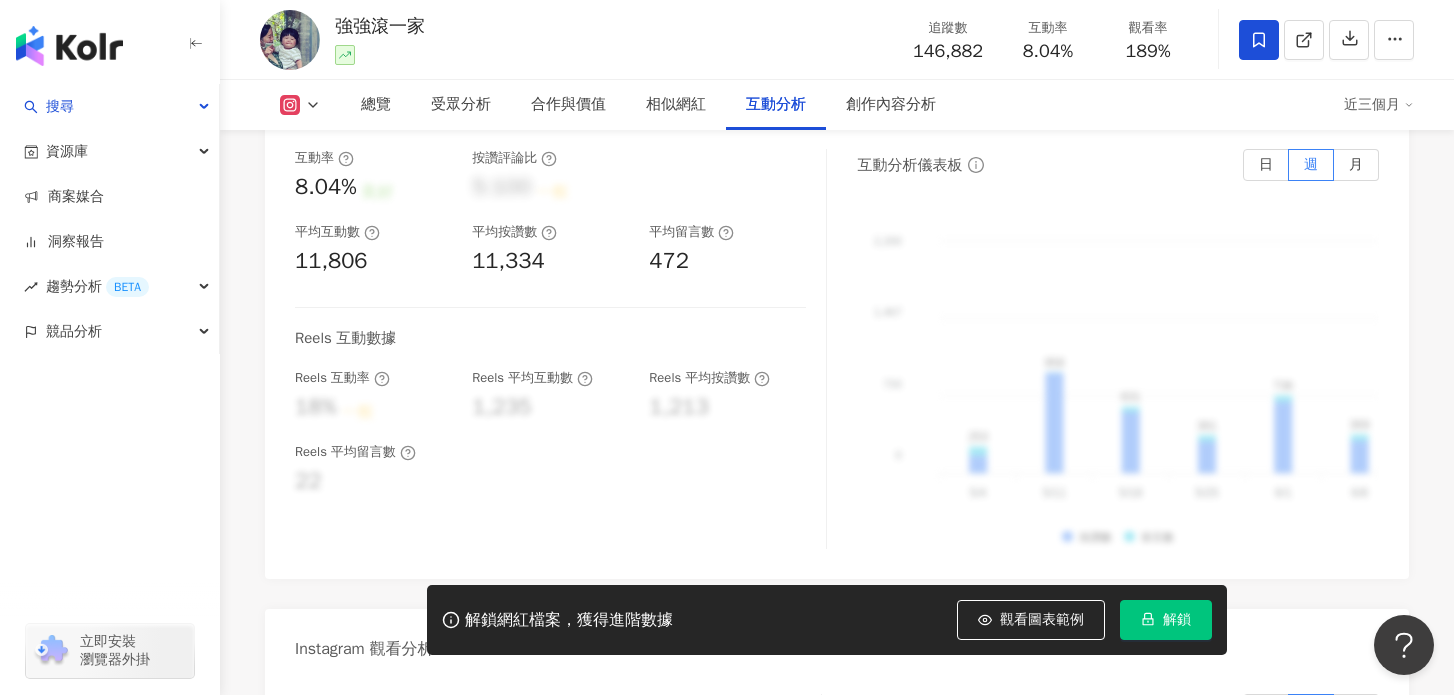 scroll, scrollTop: 4083, scrollLeft: 0, axis: vertical 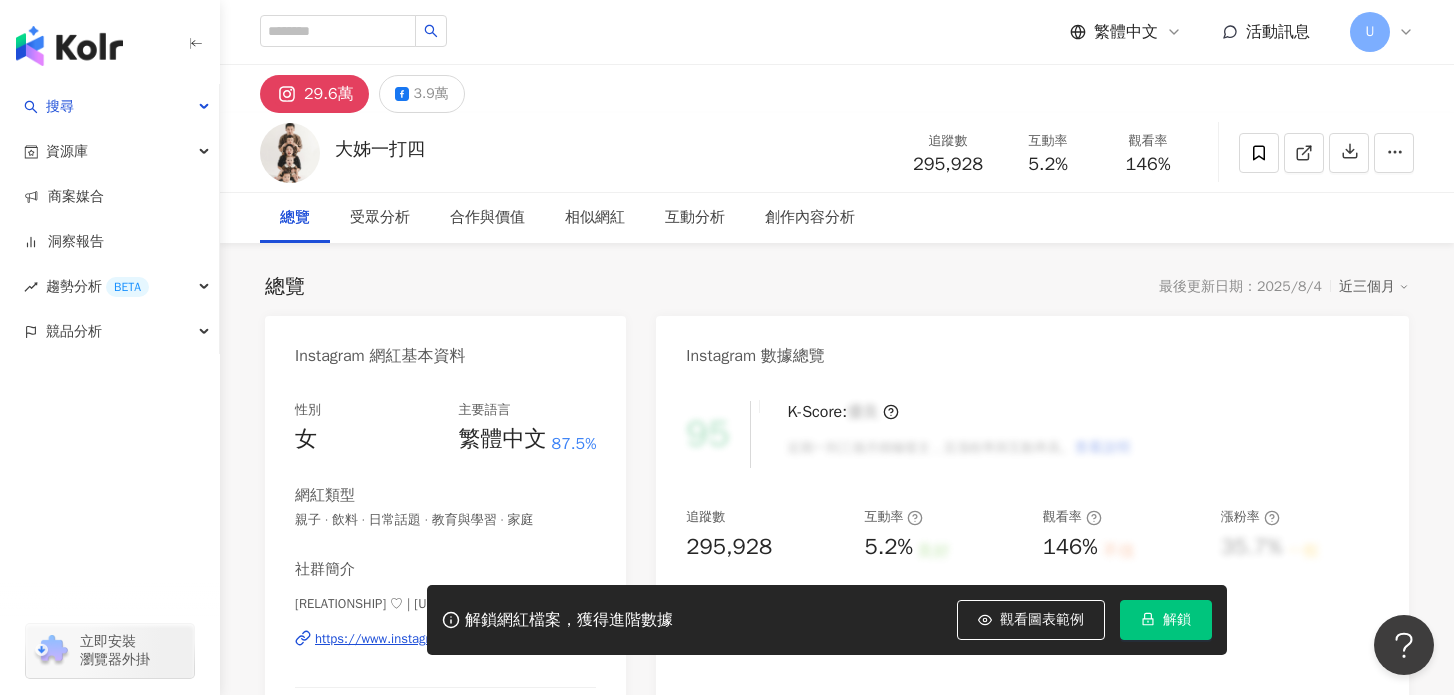 click on "解鎖" at bounding box center [1166, 620] 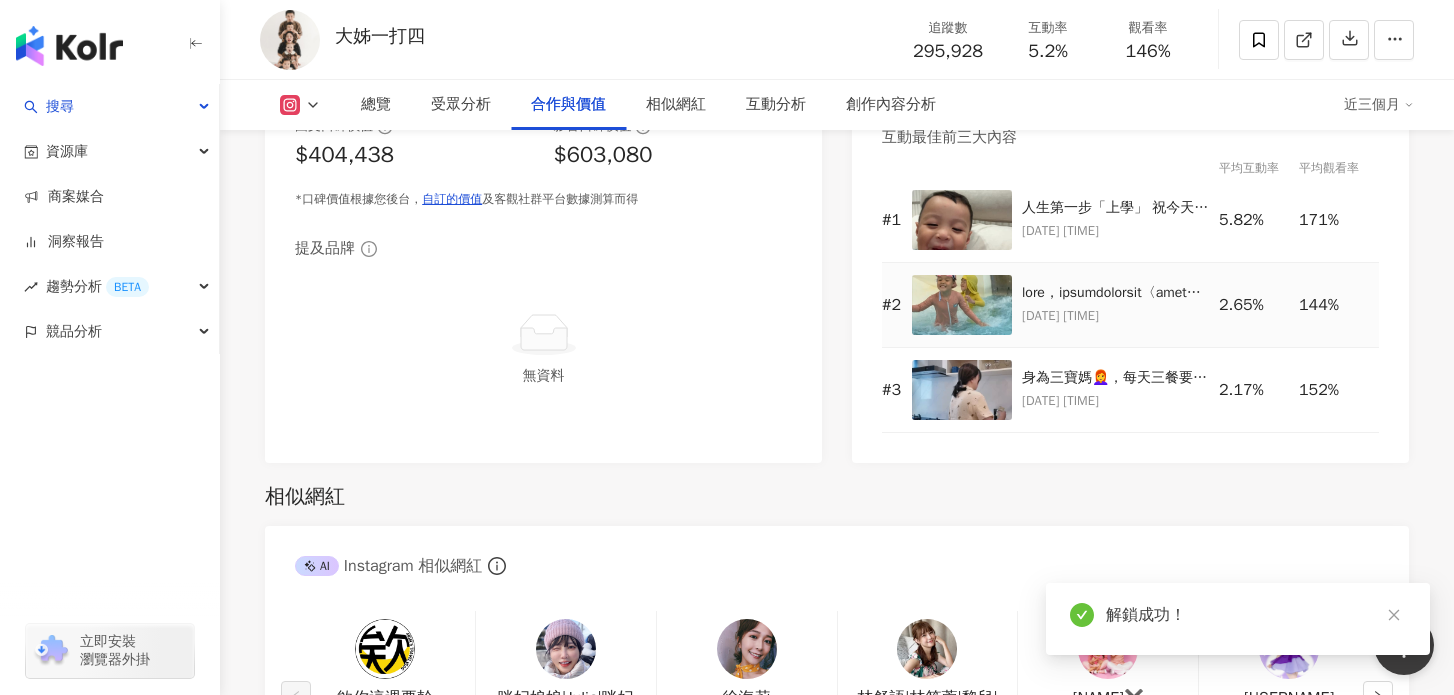 scroll, scrollTop: 2811, scrollLeft: 0, axis: vertical 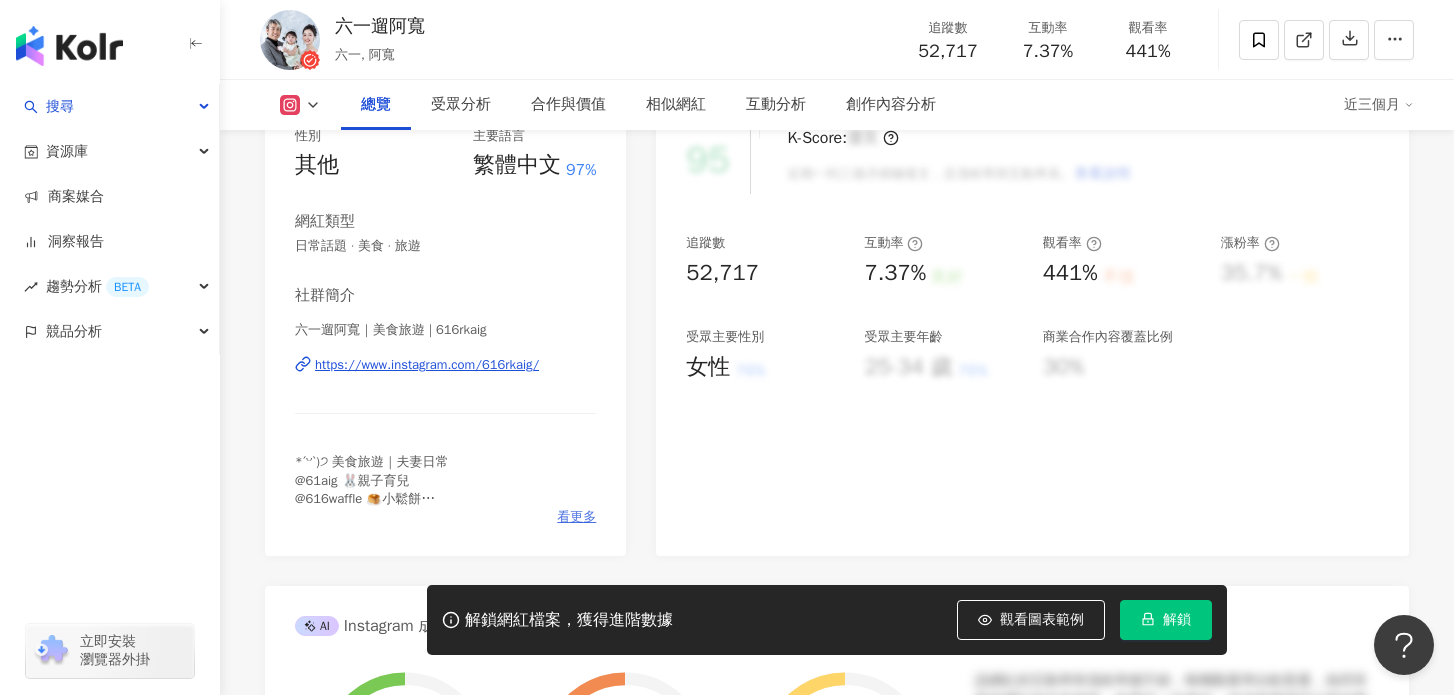 click on "看更多" at bounding box center [576, 517] 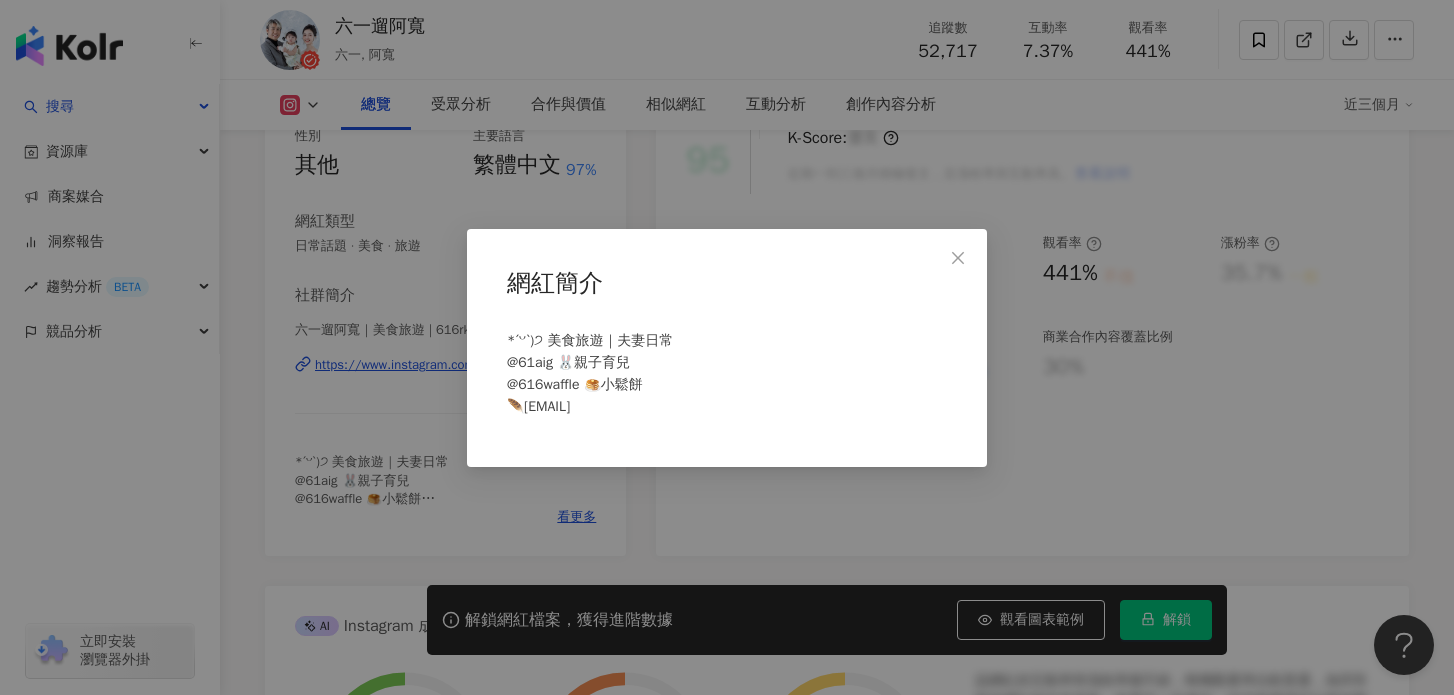 click on "網紅簡介 *ˊᵕˋ)੭ 美食旅遊｜夫妻日常
@61aig 🐰親子育兒
@616waffle 🥞小鬆餅
🪶[EMAIL]" at bounding box center [727, 347] 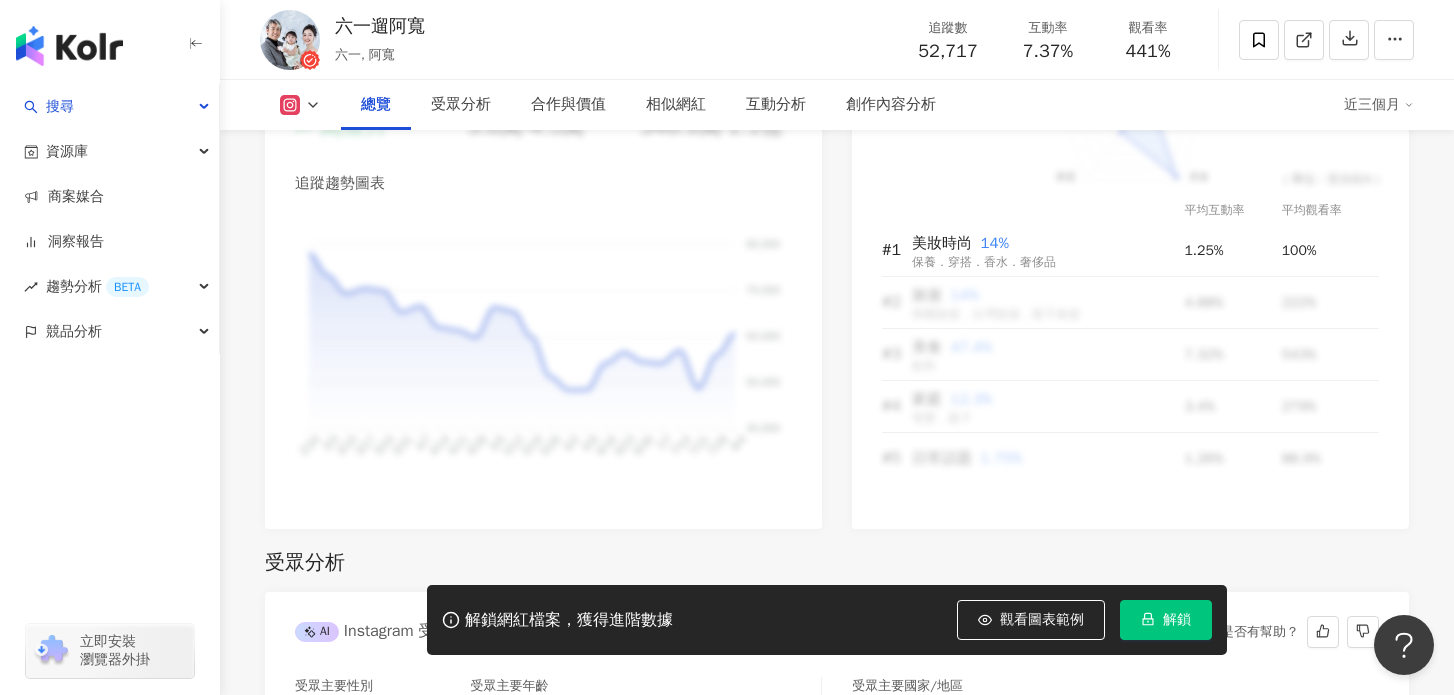 scroll, scrollTop: 1642, scrollLeft: 0, axis: vertical 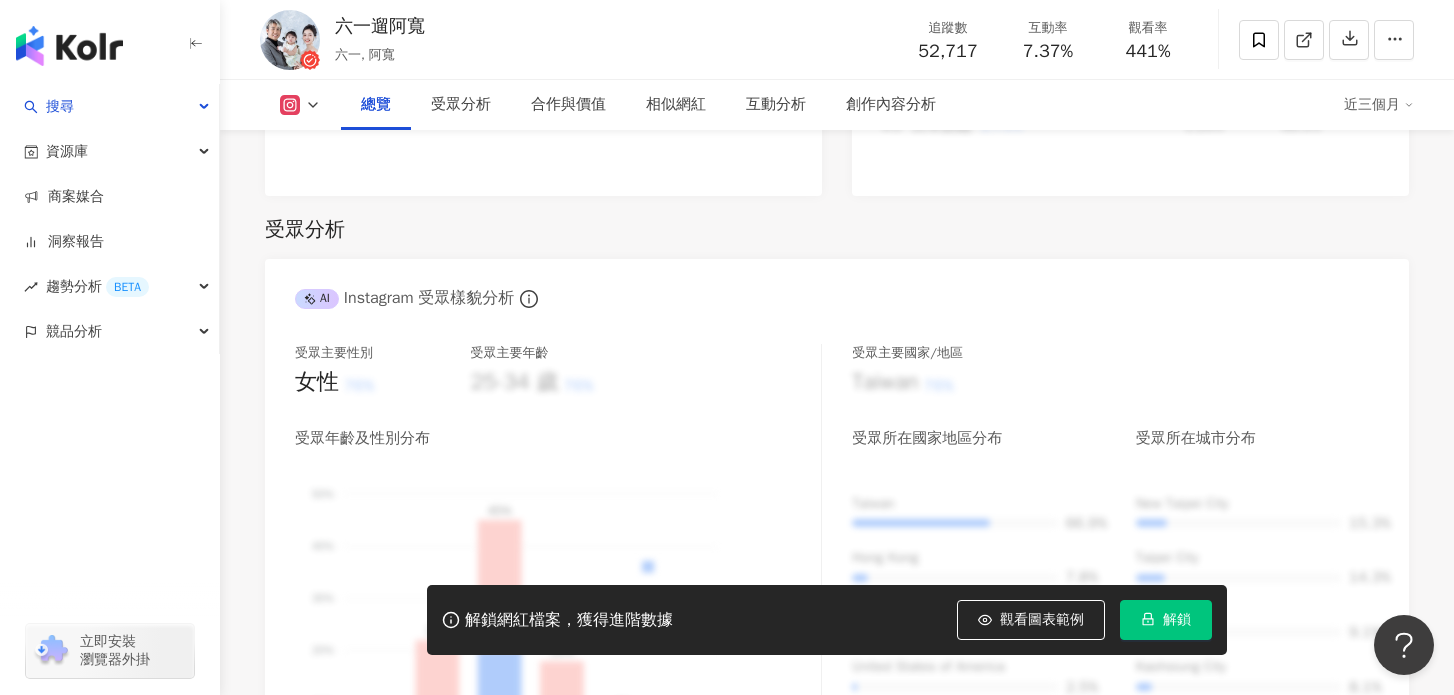 click on "解鎖" at bounding box center (1177, 620) 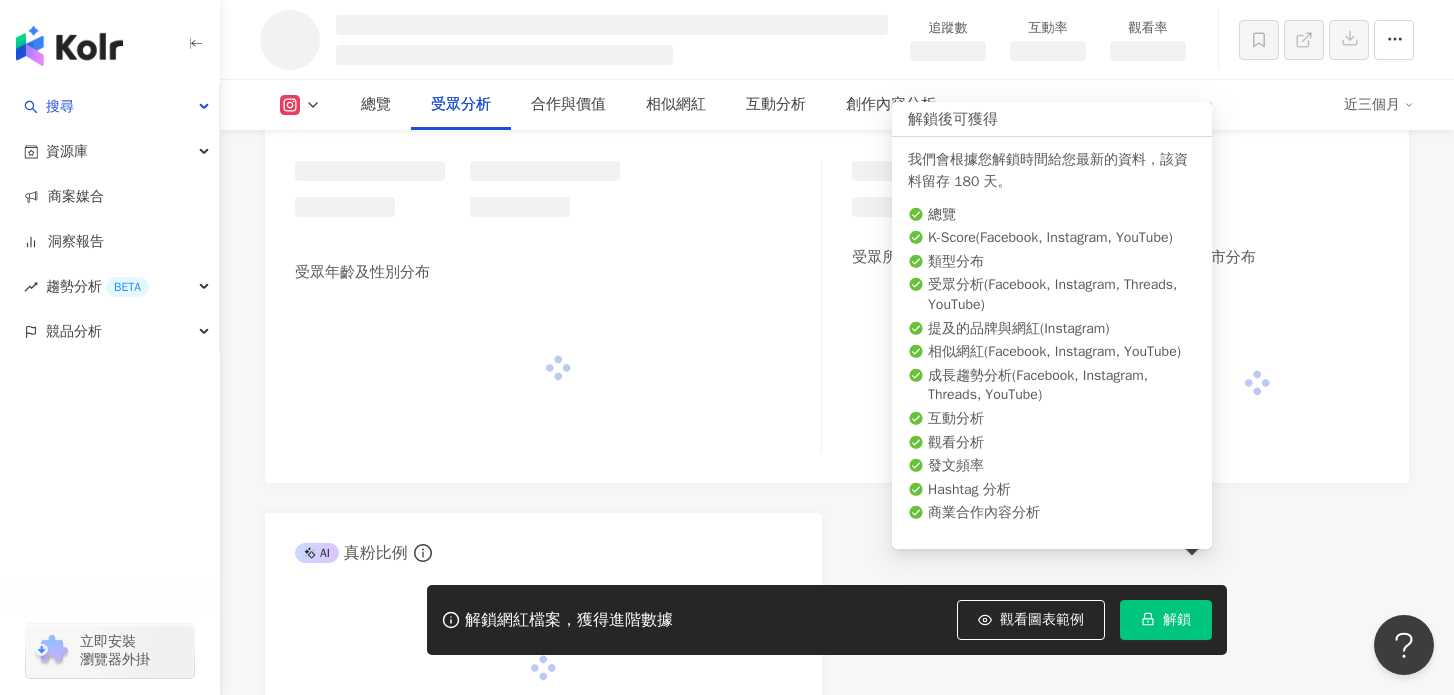 scroll, scrollTop: 1581, scrollLeft: 0, axis: vertical 